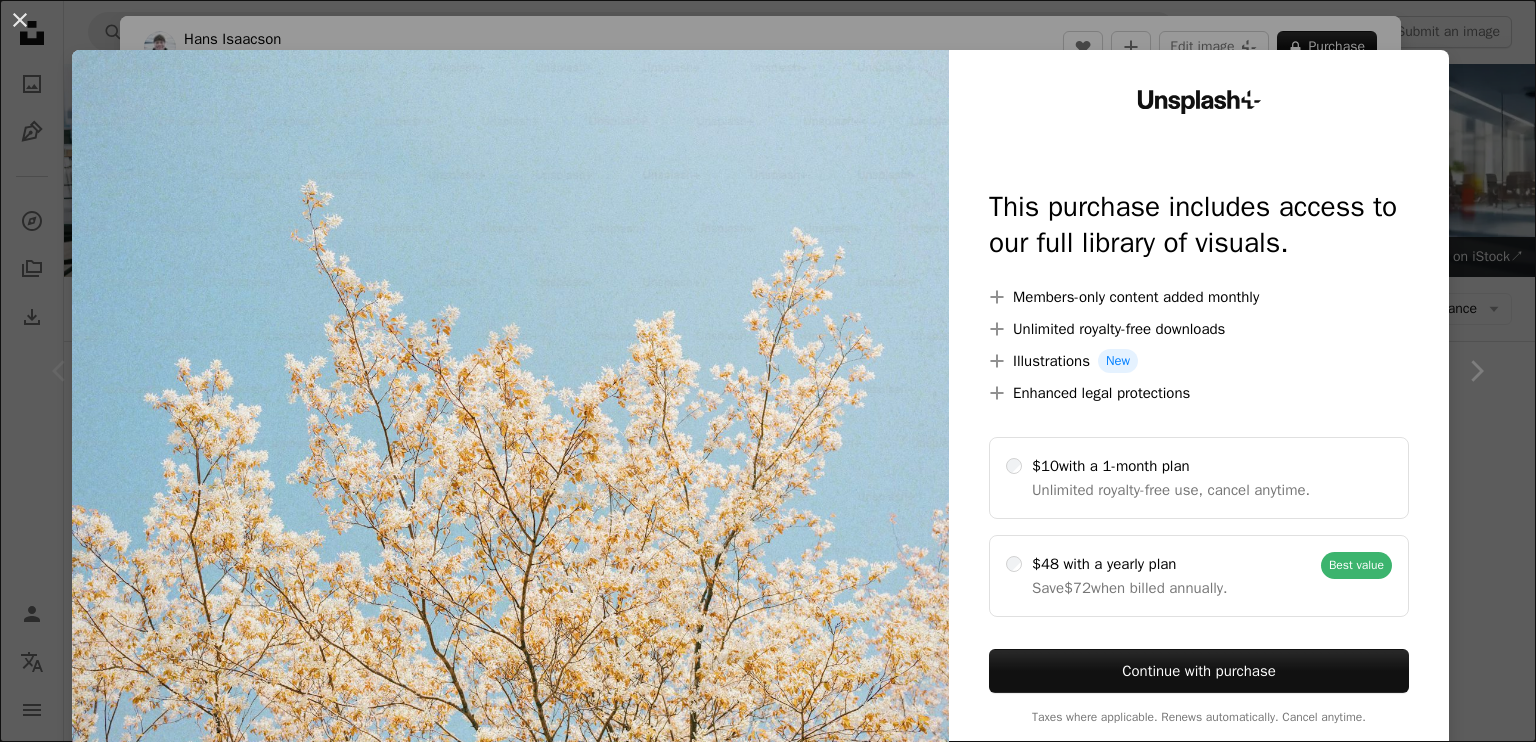 scroll, scrollTop: 0, scrollLeft: 0, axis: both 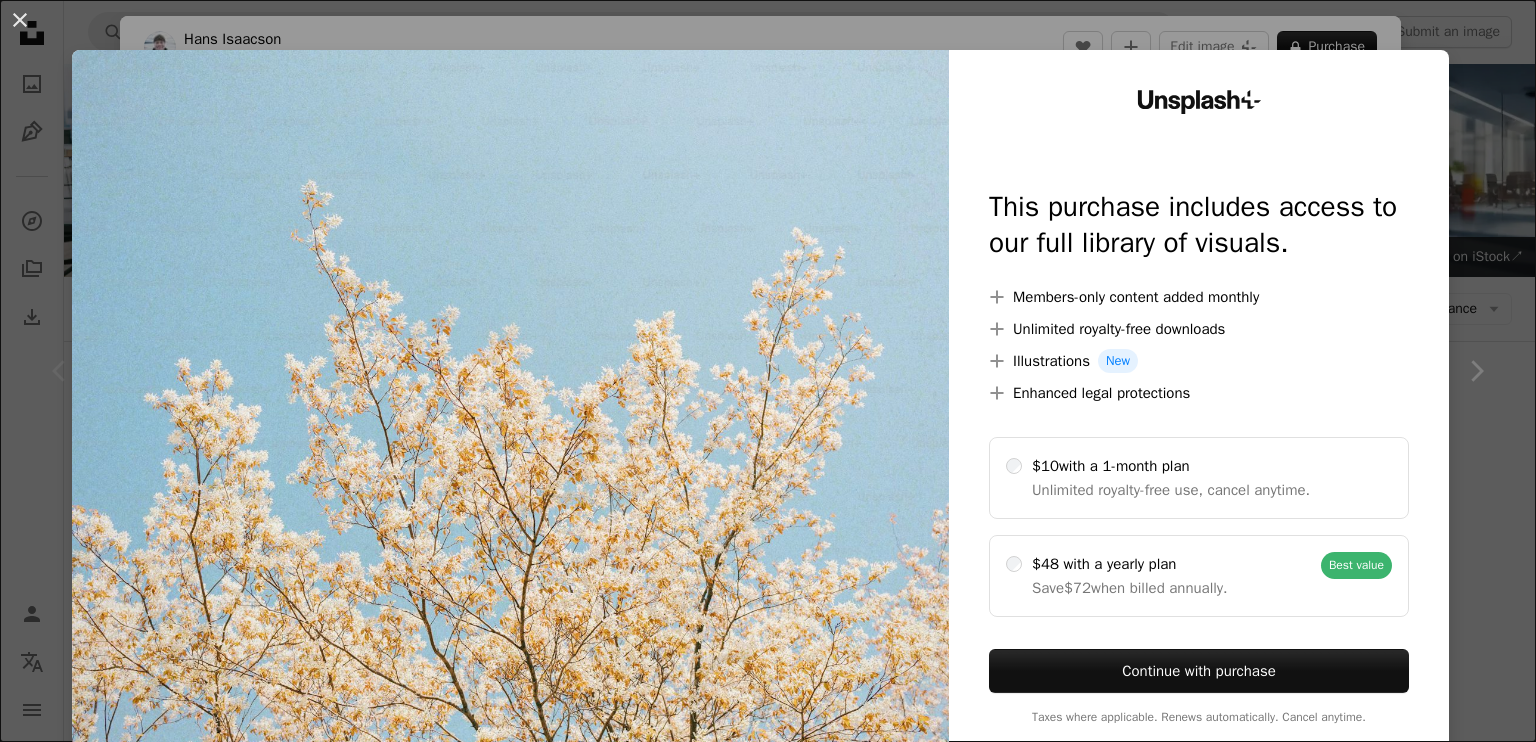 click on "Unsplash+ This purchase includes access to our full library of visuals. A plus sign Members-only content added monthly A plus sign Unlimited royalty-free downloads A plus sign Illustrations  New A plus sign Enhanced legal protections $10  with a 1-month plan Unlimited royalty-free use, cancel anytime. $48   with a yearly plan Save  $72  when billed annually. Best value Continue with purchase Taxes where applicable. Renews automatically. Cancel anytime." at bounding box center (1199, 407) 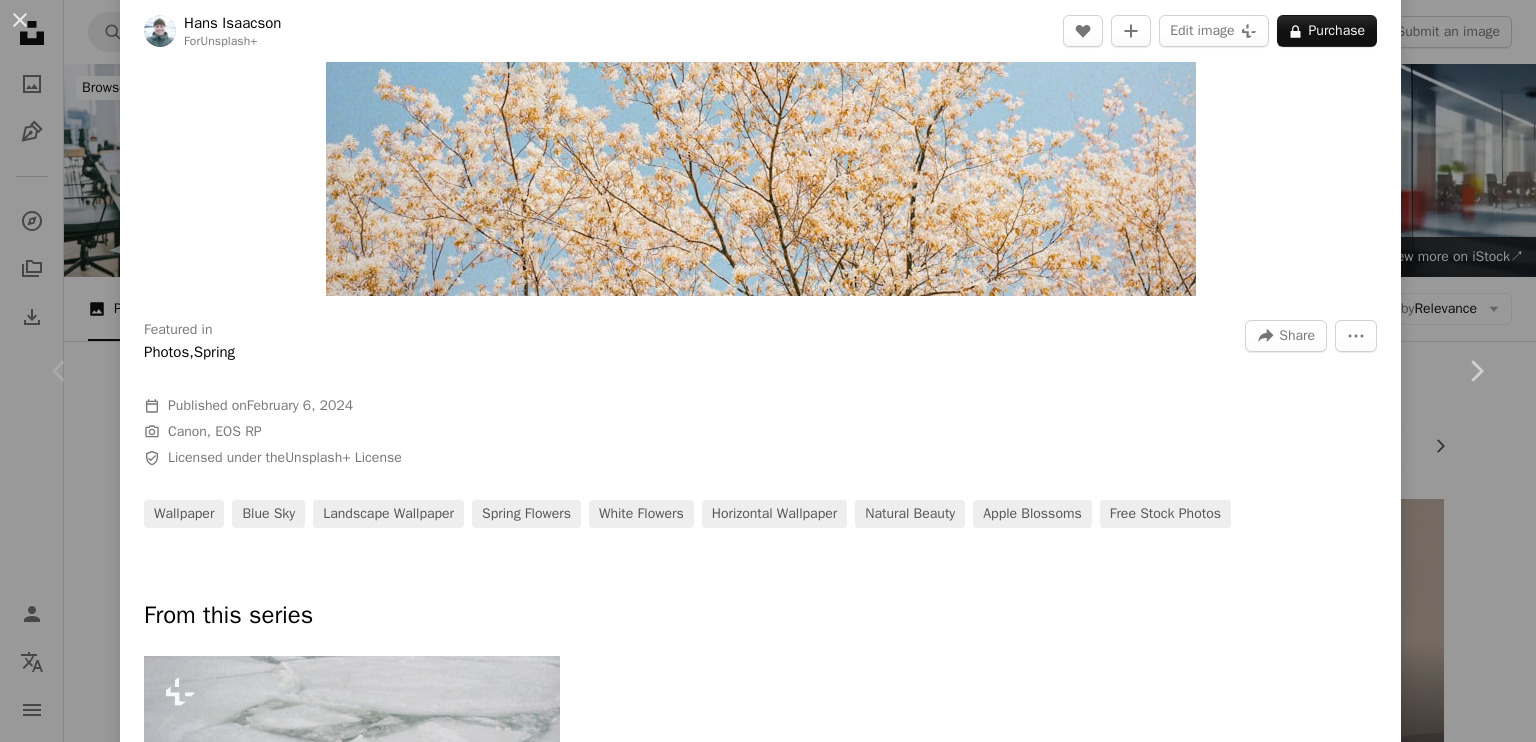 scroll, scrollTop: 387, scrollLeft: 0, axis: vertical 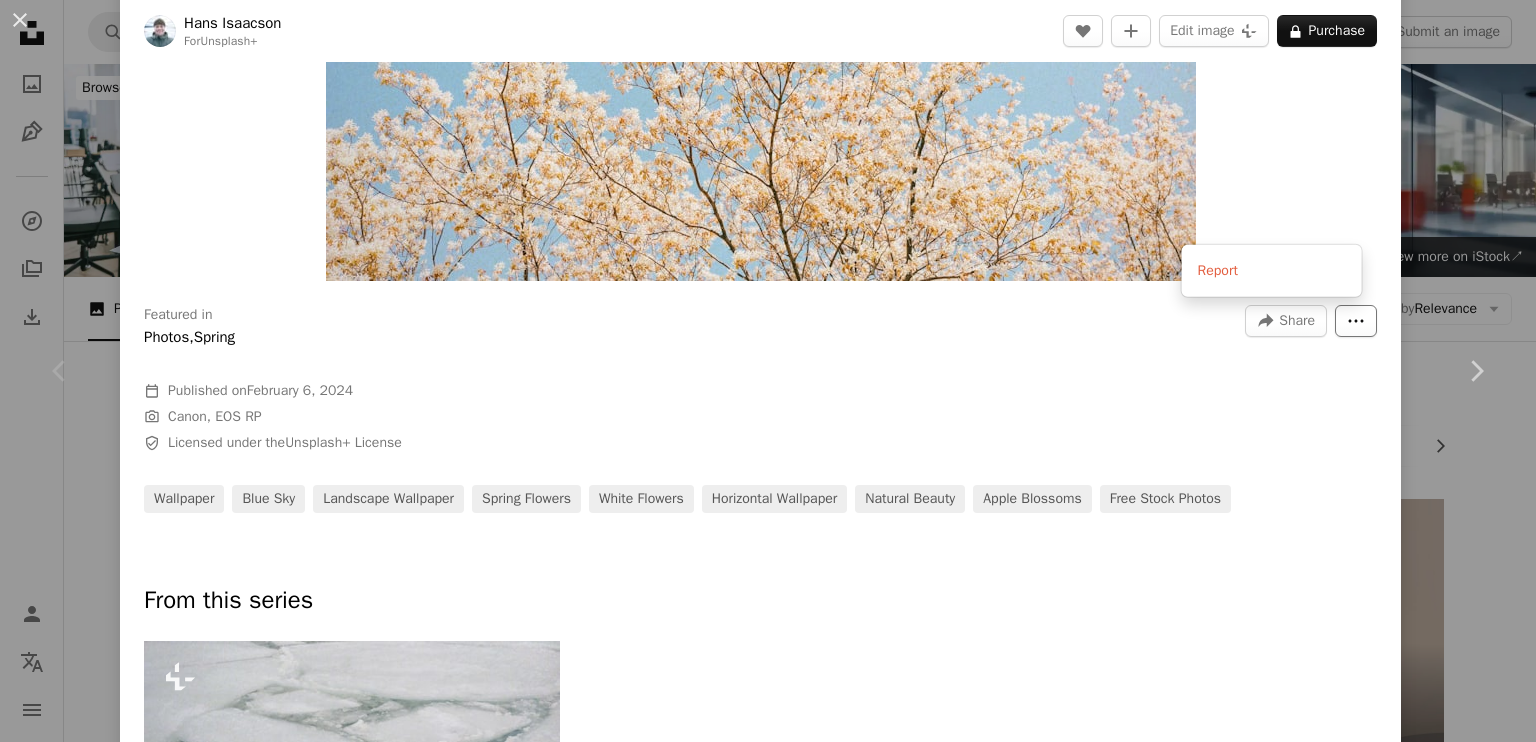 click on "More Actions" at bounding box center (1356, 321) 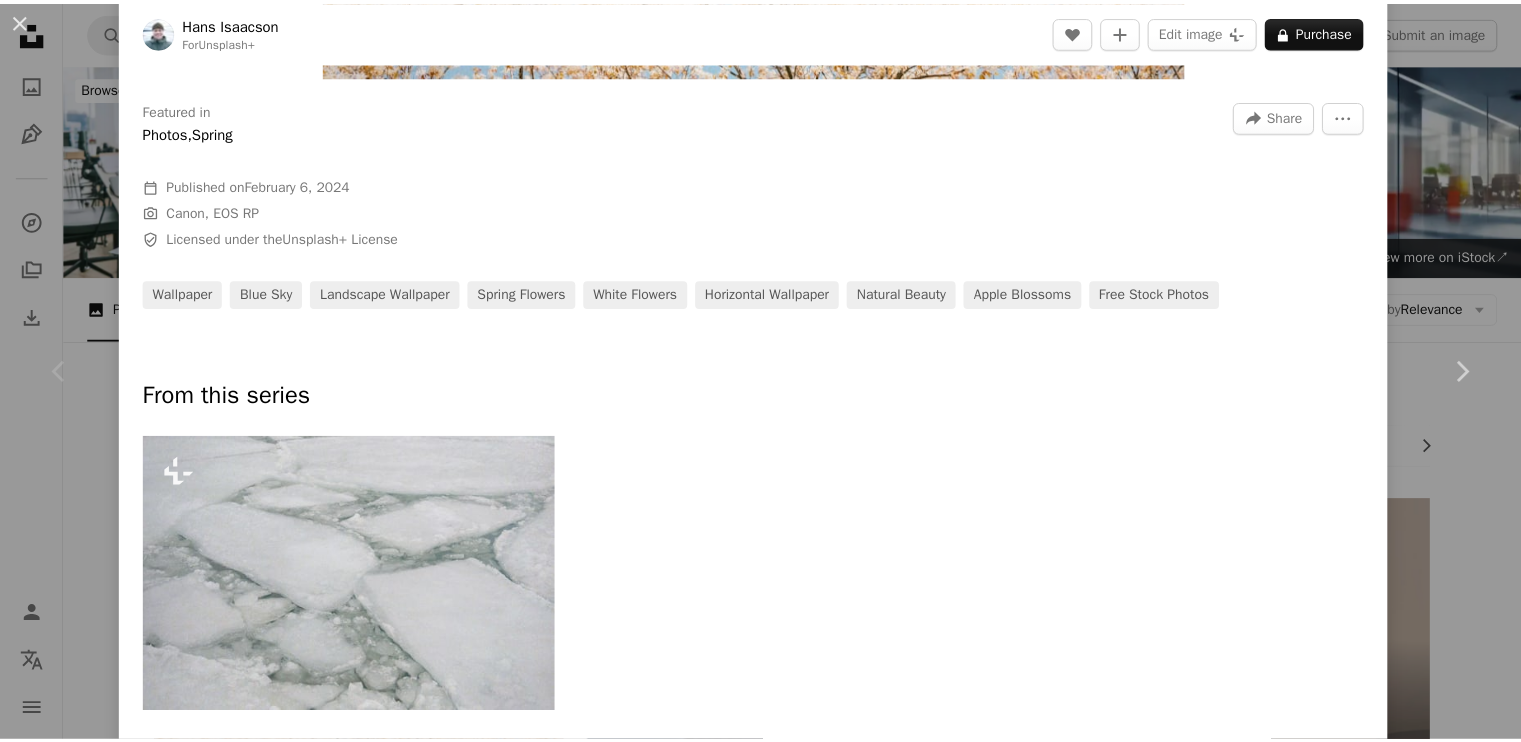 scroll, scrollTop: 596, scrollLeft: 0, axis: vertical 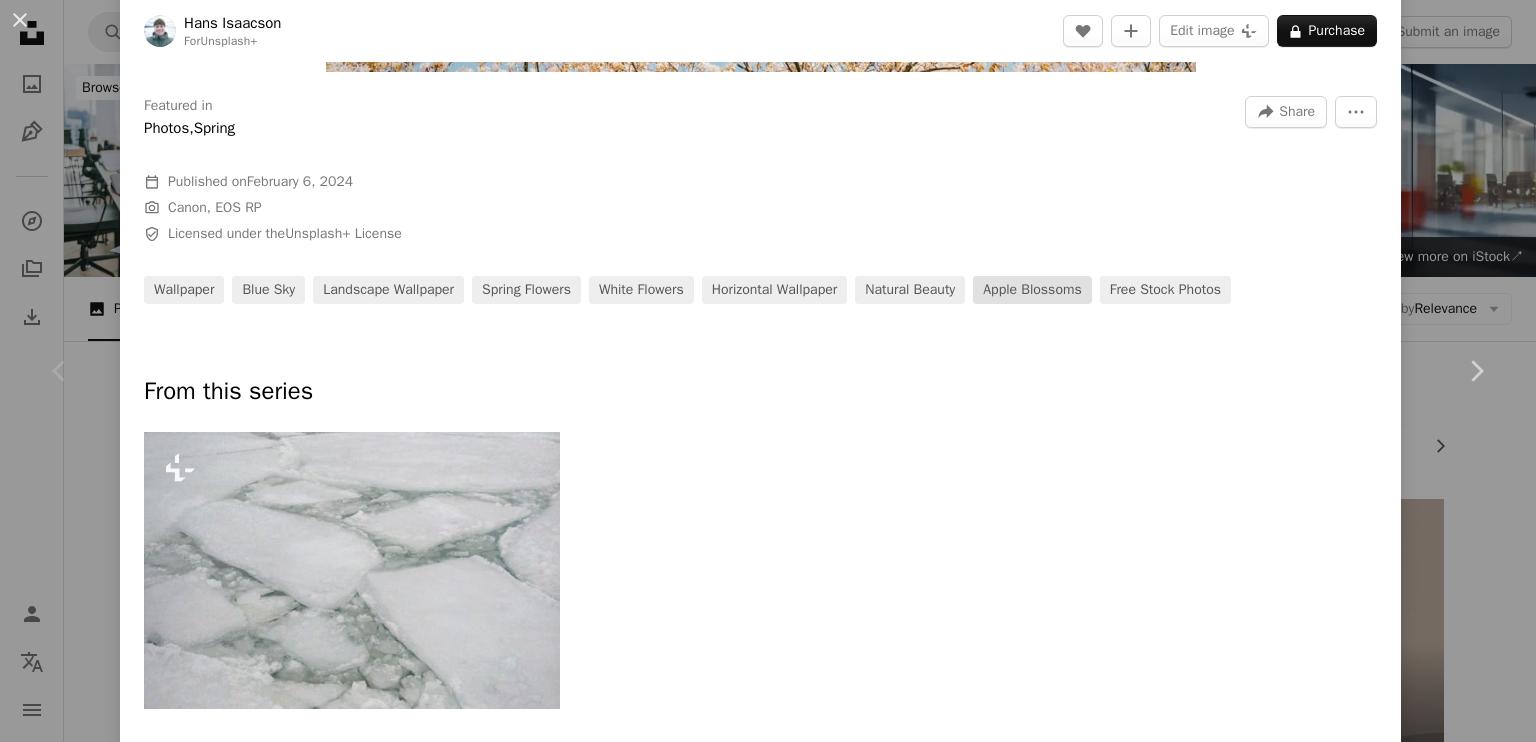 click on "apple blossoms" at bounding box center (1032, 290) 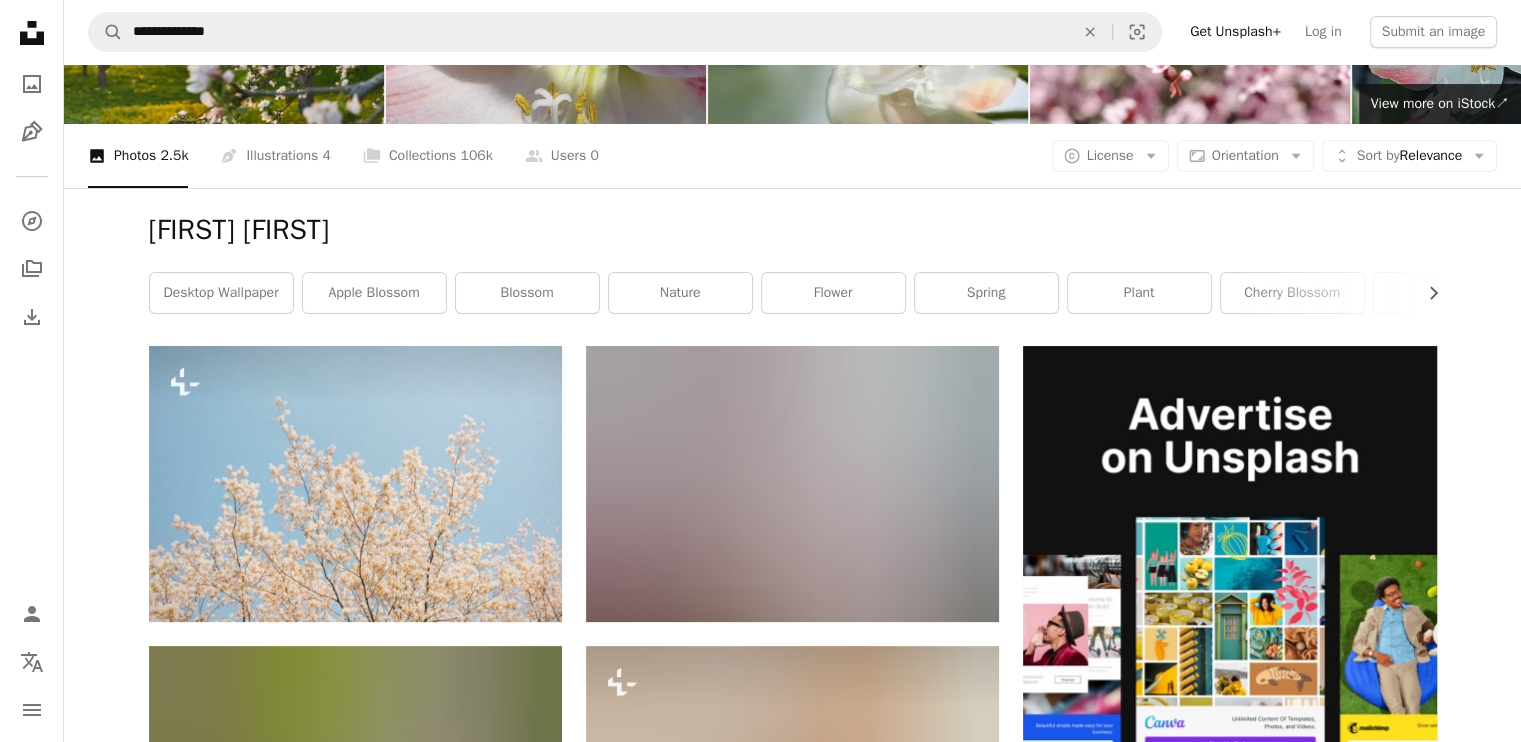 scroll, scrollTop: 0, scrollLeft: 0, axis: both 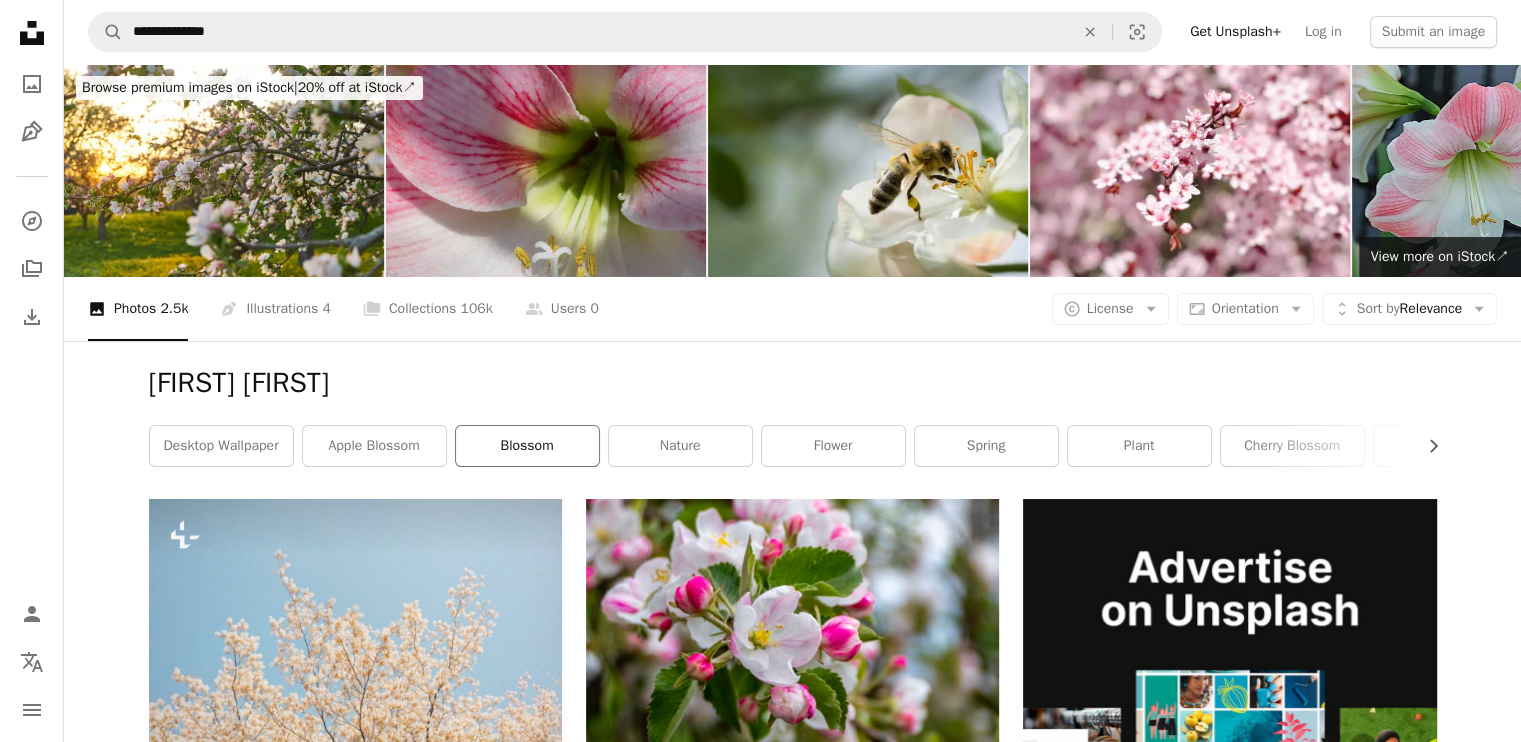click on "blossom" at bounding box center (527, 446) 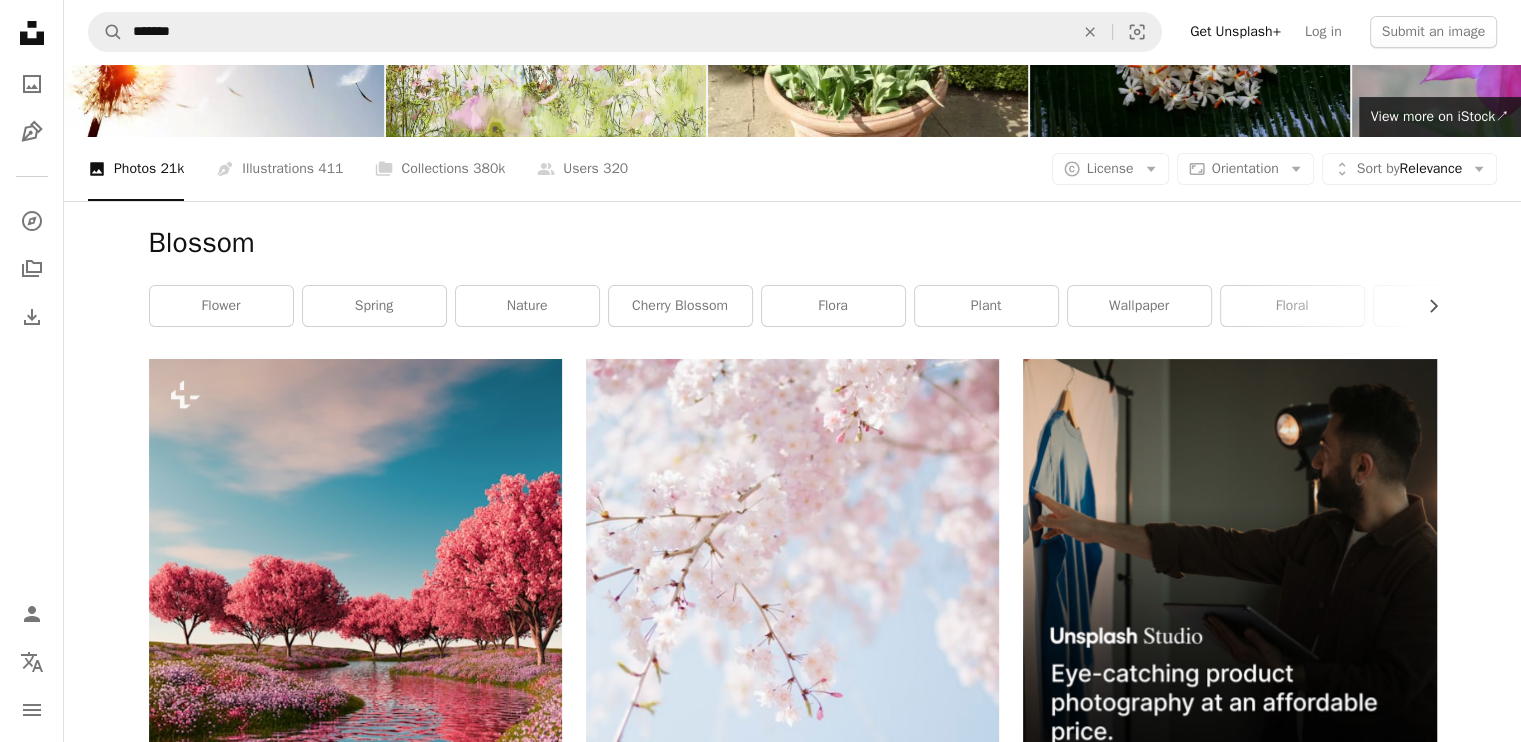 scroll, scrollTop: 0, scrollLeft: 0, axis: both 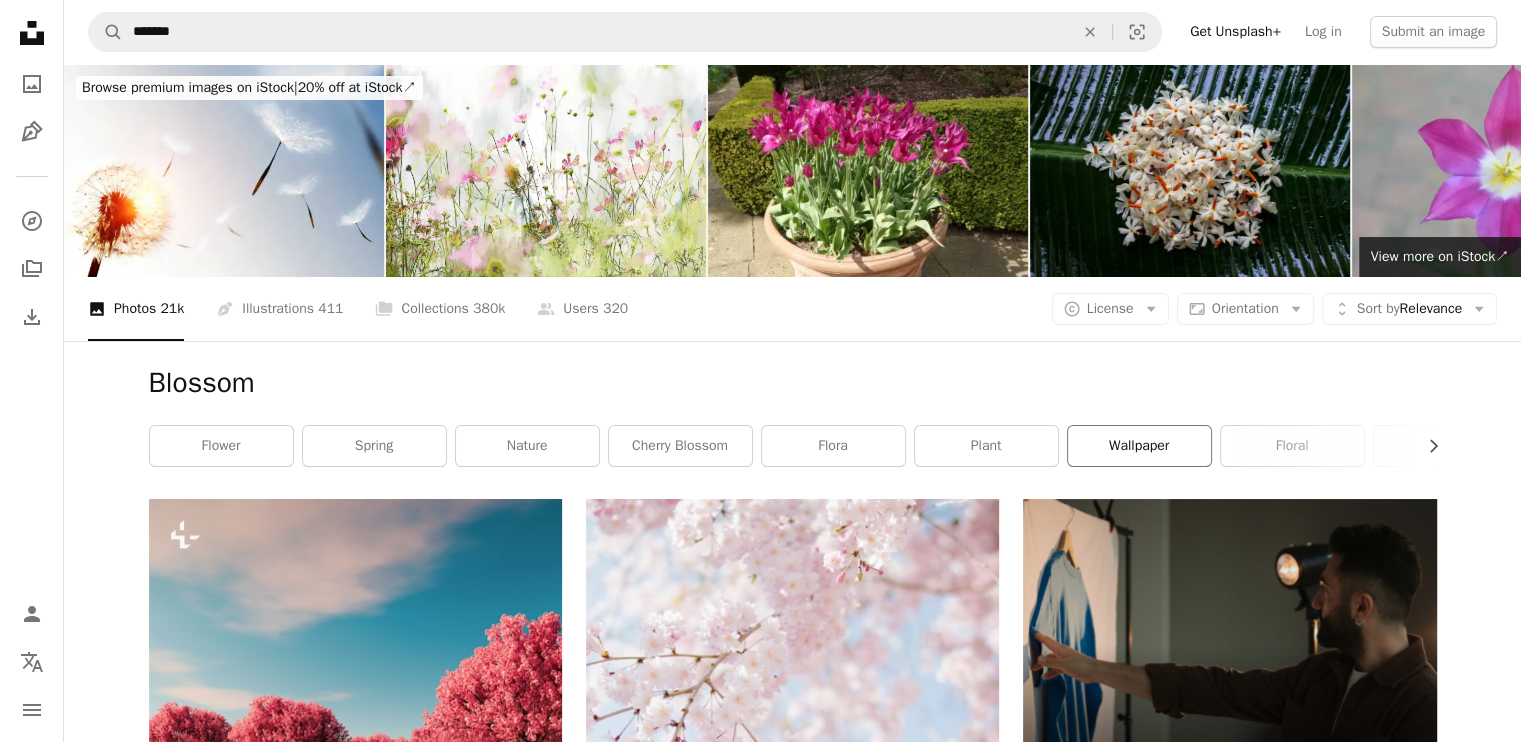 click on "wallpaper" at bounding box center (1139, 446) 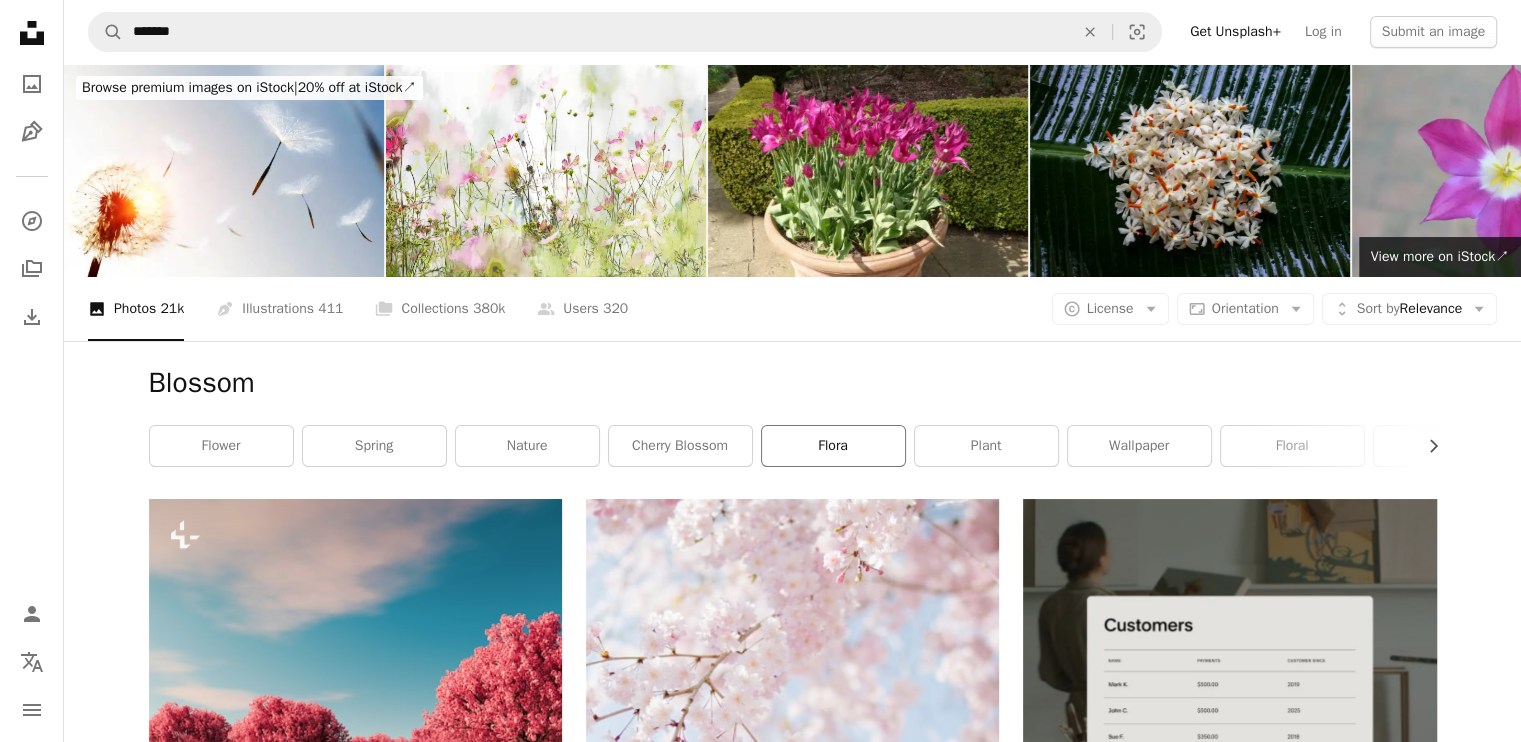 click on "flora" at bounding box center [833, 446] 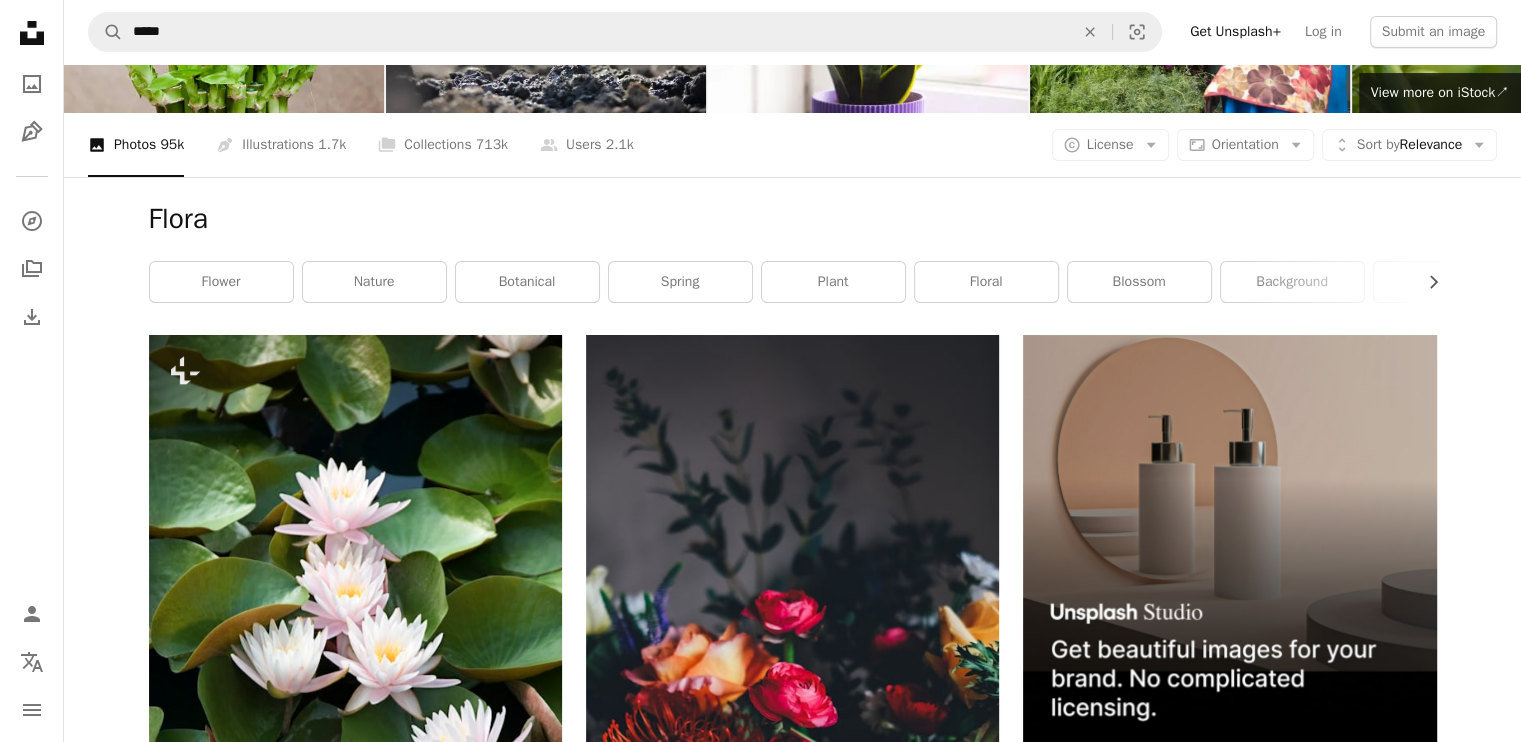 scroll, scrollTop: 0, scrollLeft: 0, axis: both 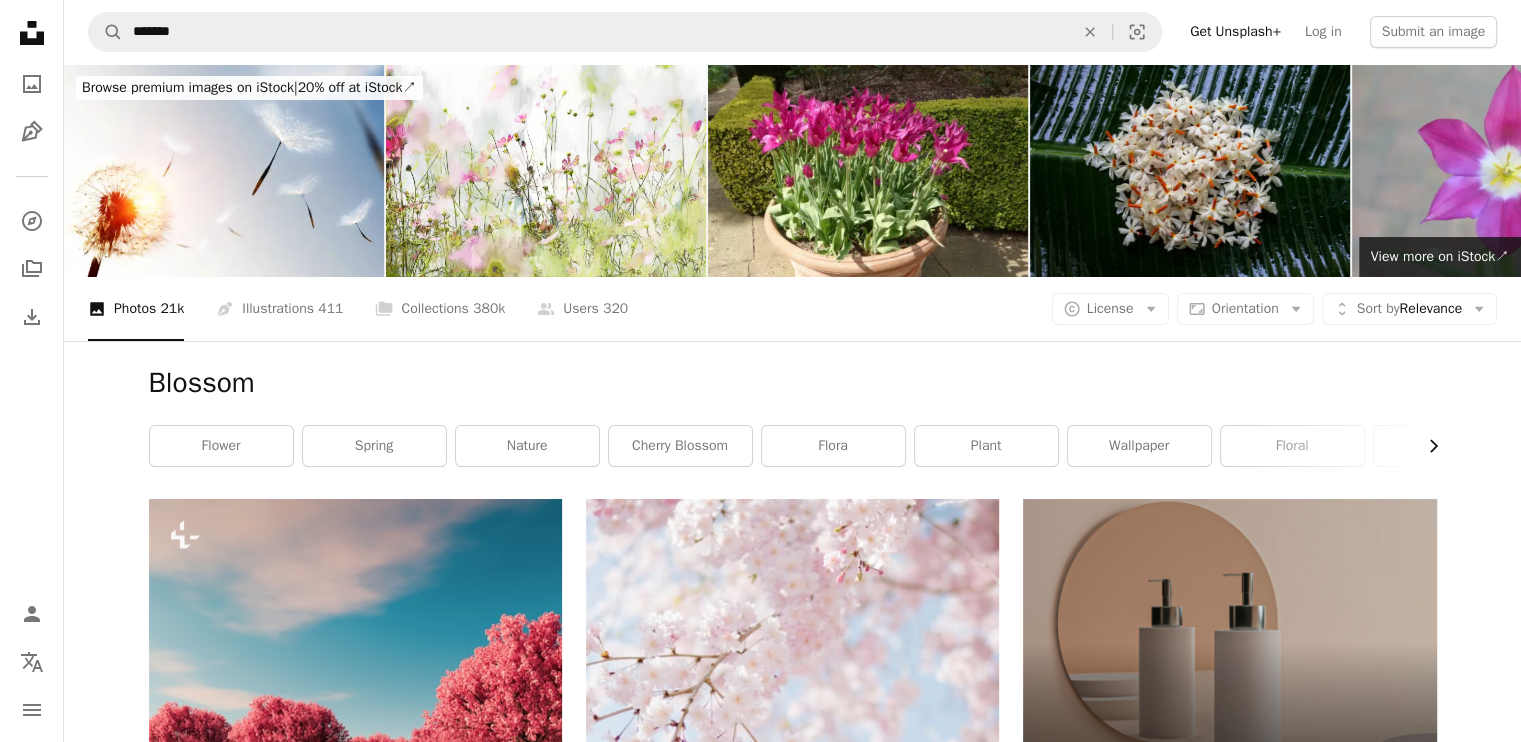 click on "Chevron right" 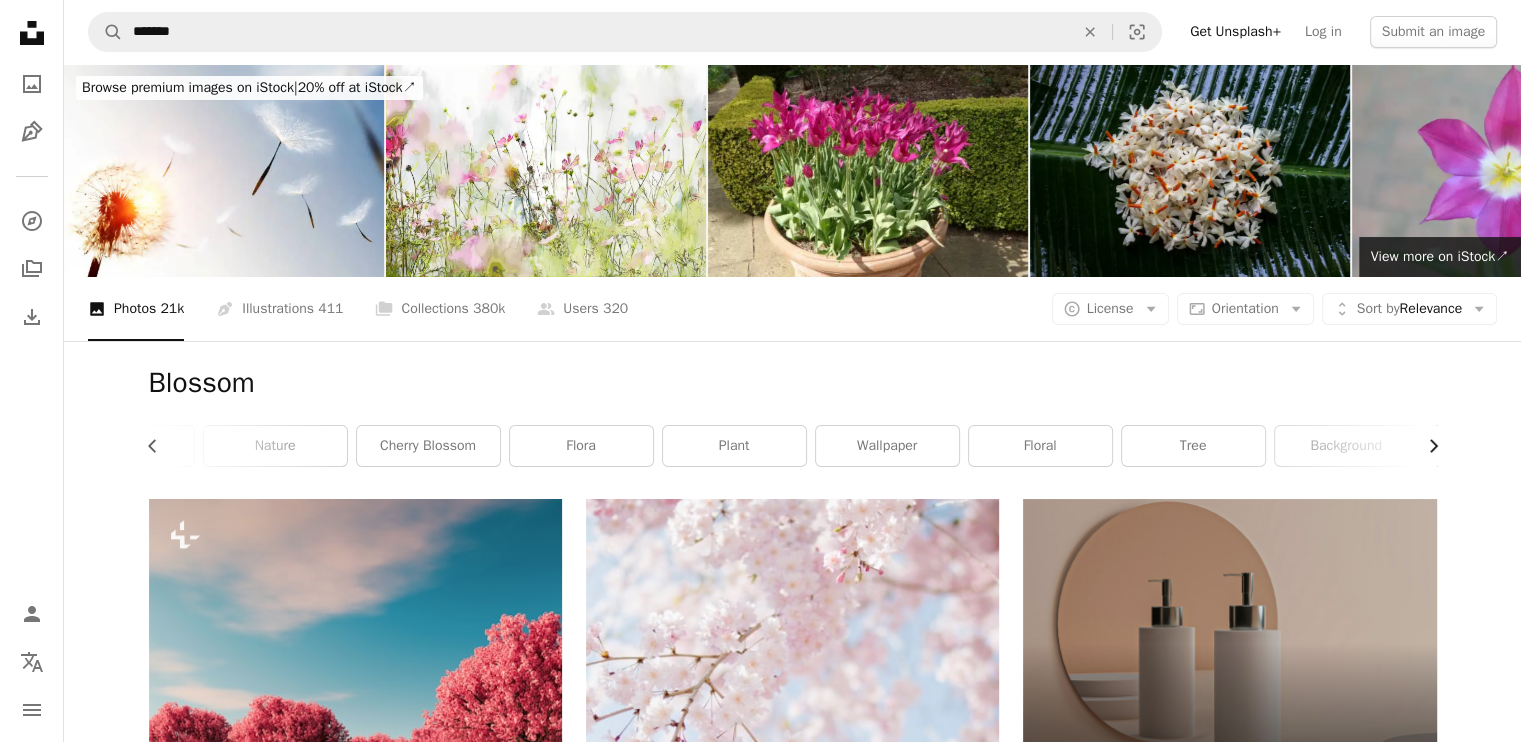 scroll, scrollTop: 0, scrollLeft: 300, axis: horizontal 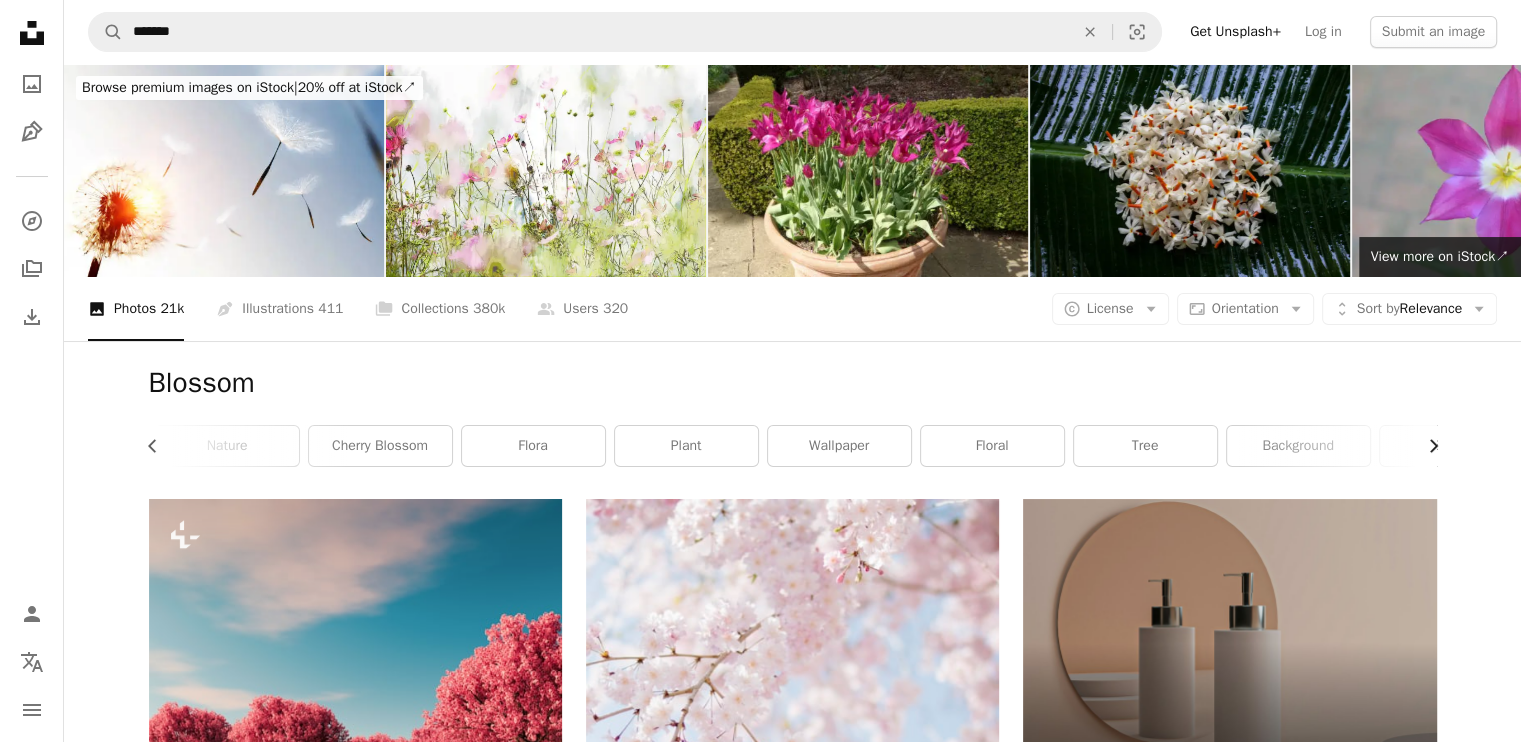 click on "Chevron right" 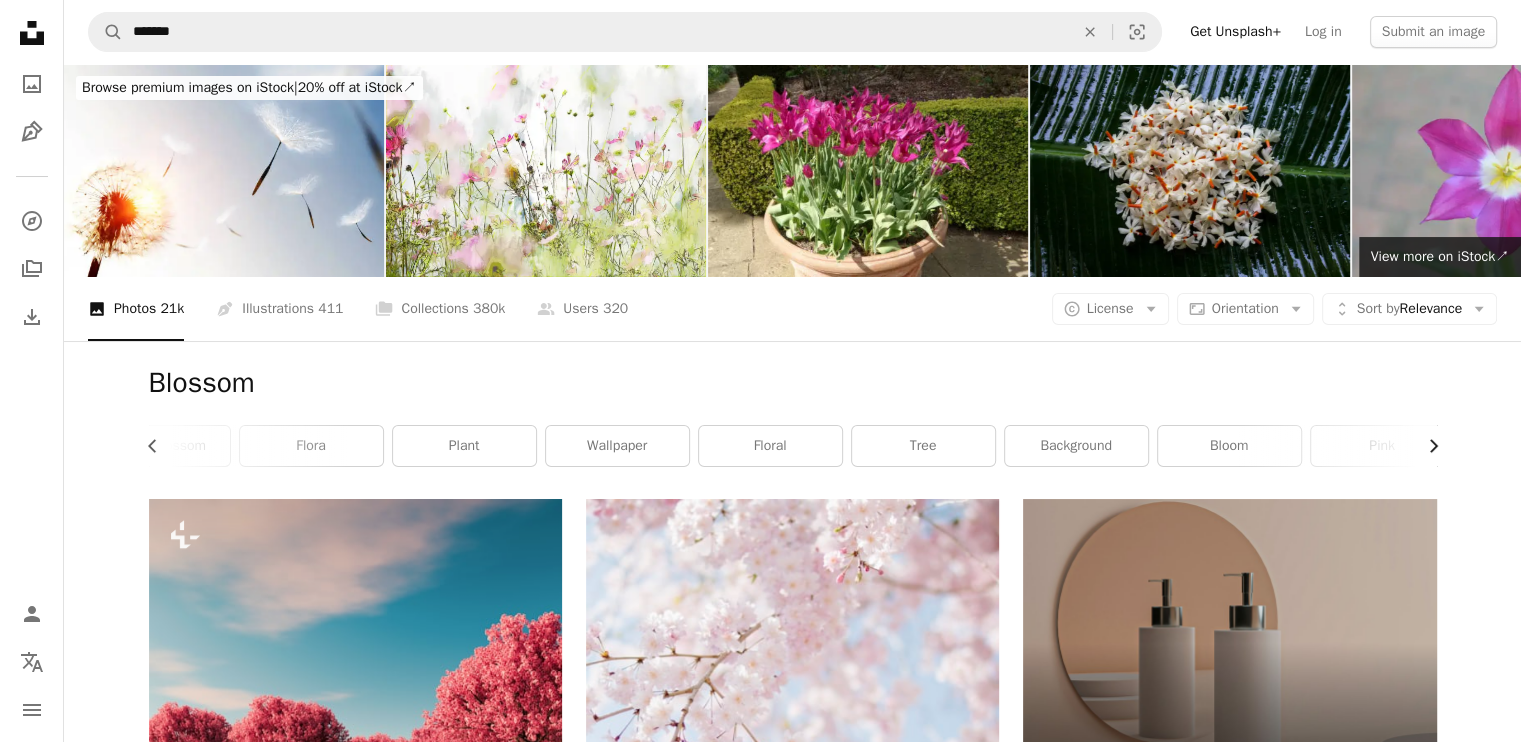 scroll, scrollTop: 0, scrollLeft: 540, axis: horizontal 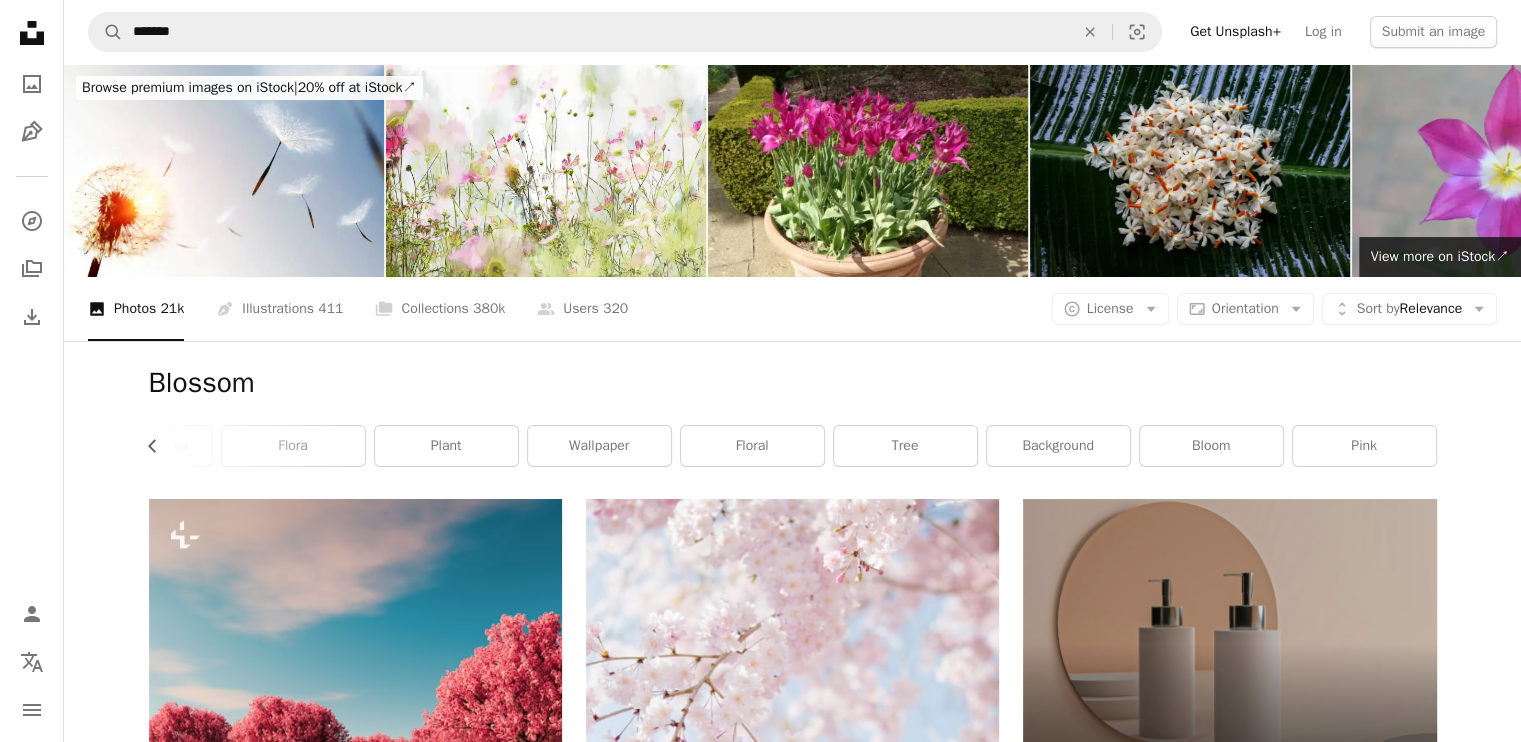 click on "[FIRST] Chevron left flower spring nature cherry blossom flora plant wallpaper floral tree background bloom pink" at bounding box center [793, 420] 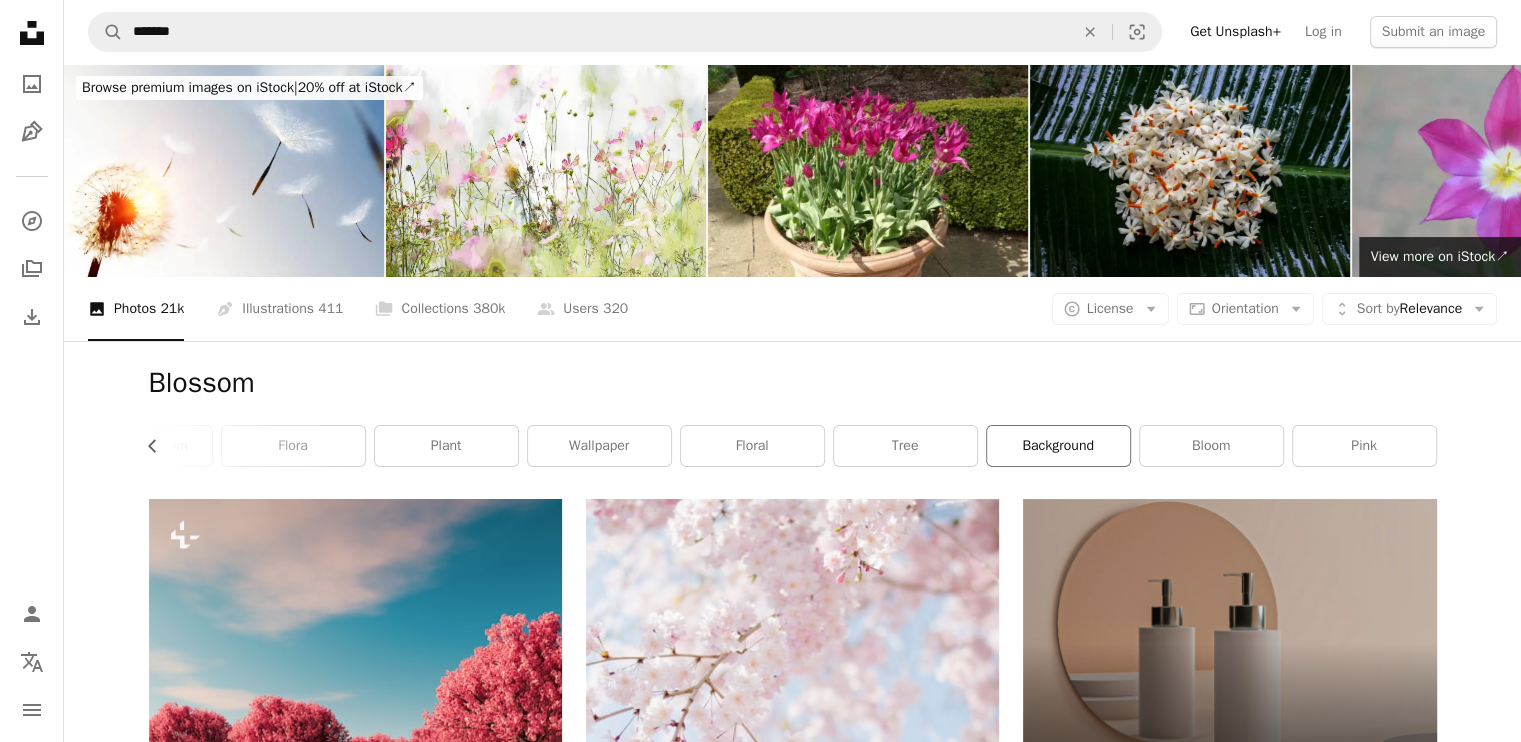 click on "background" at bounding box center [1058, 446] 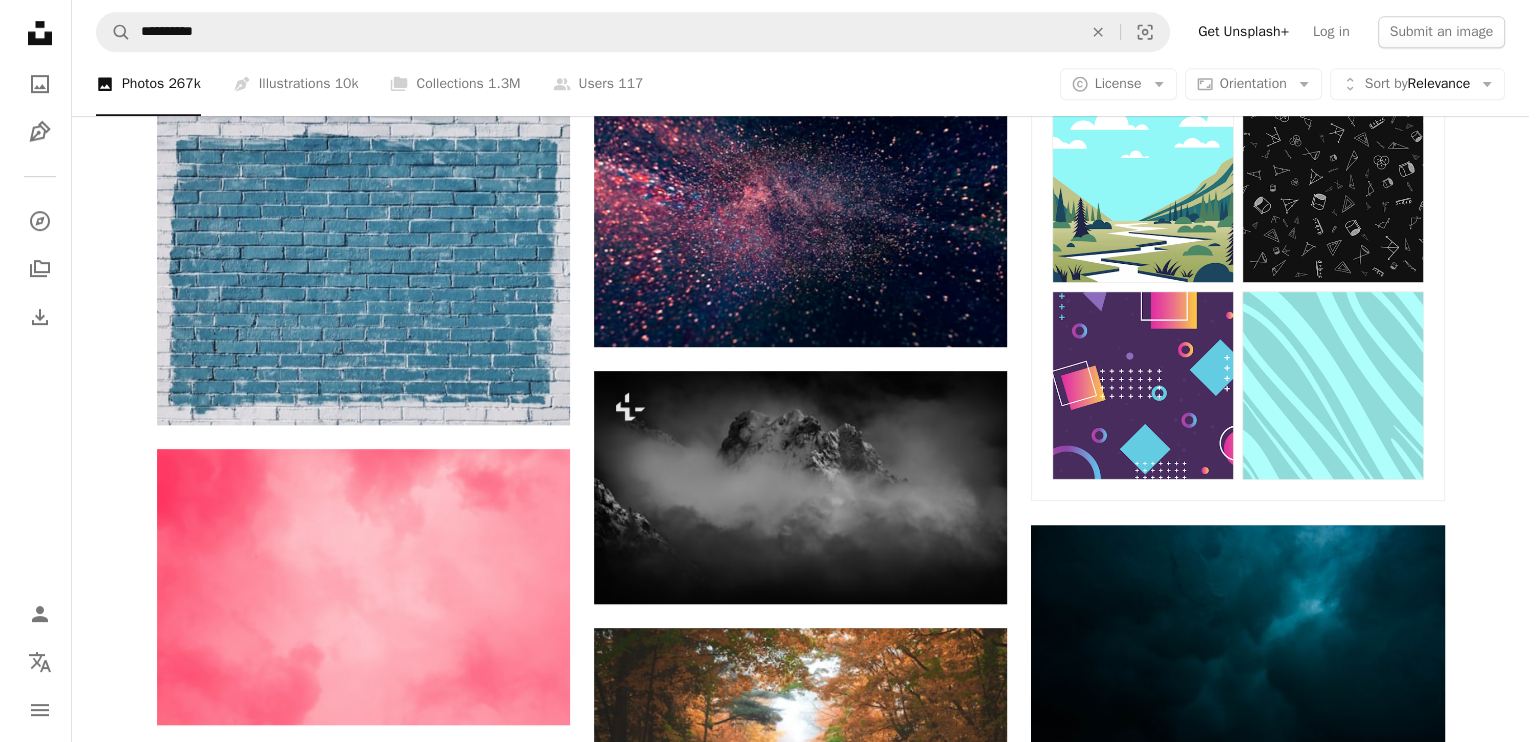 scroll, scrollTop: 1024, scrollLeft: 0, axis: vertical 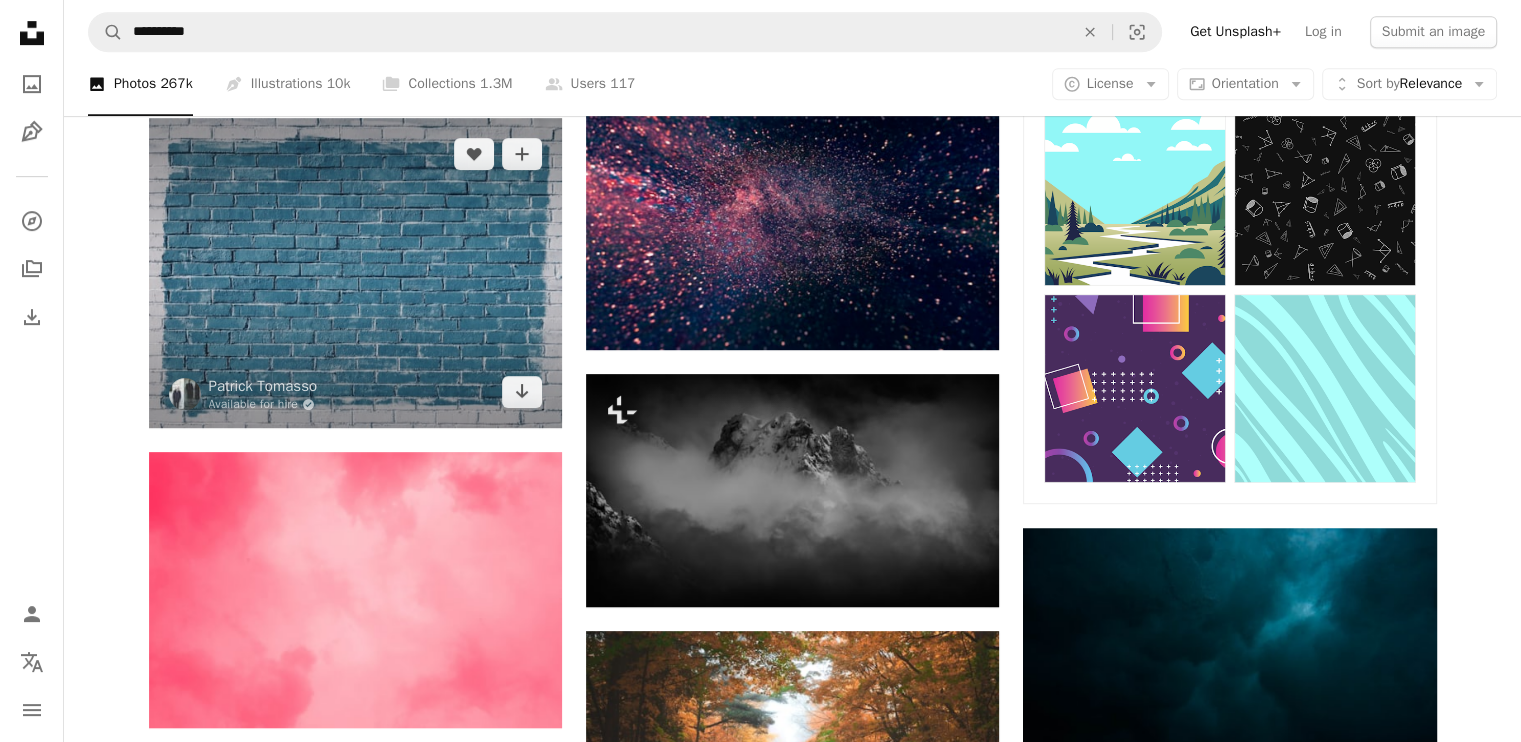 click at bounding box center [355, 273] 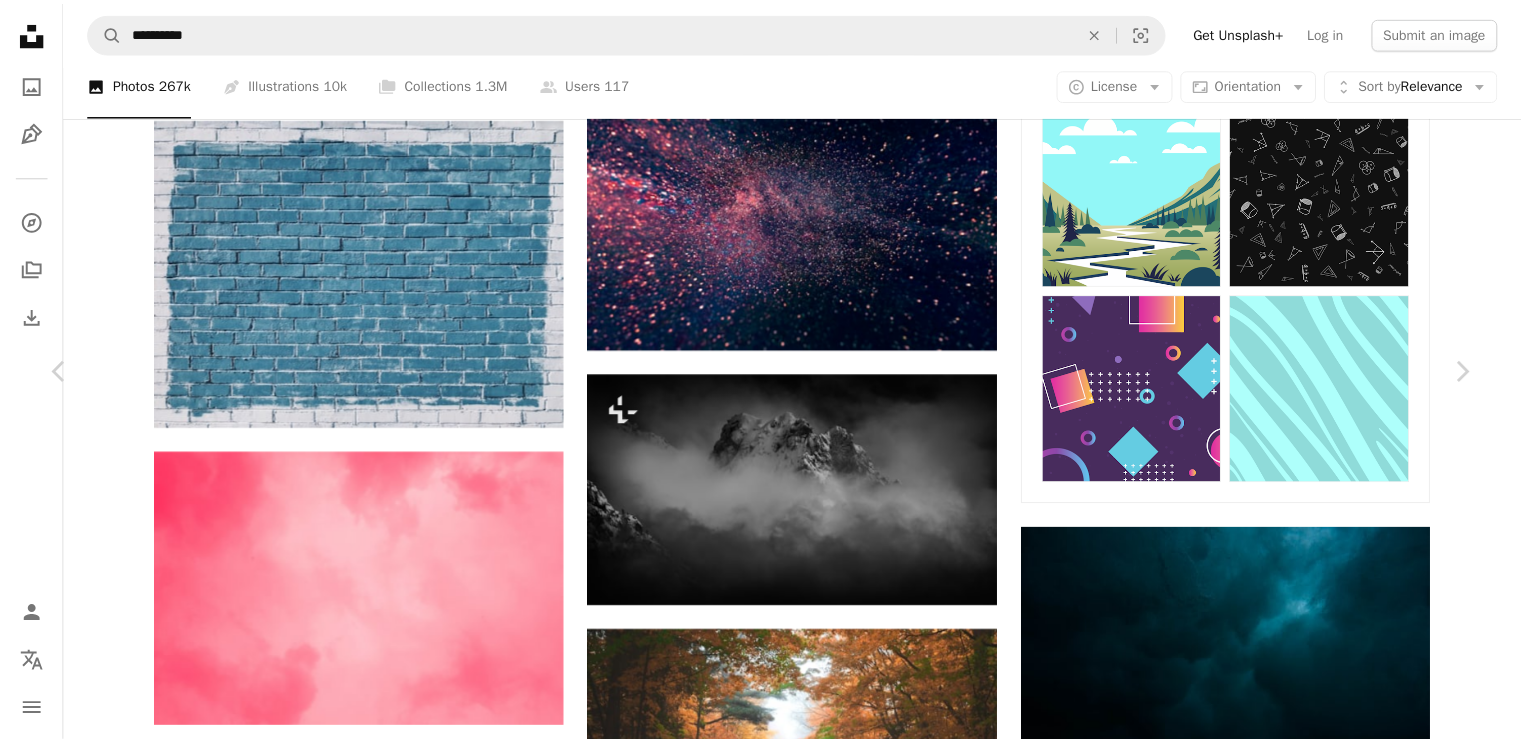scroll, scrollTop: 0, scrollLeft: 0, axis: both 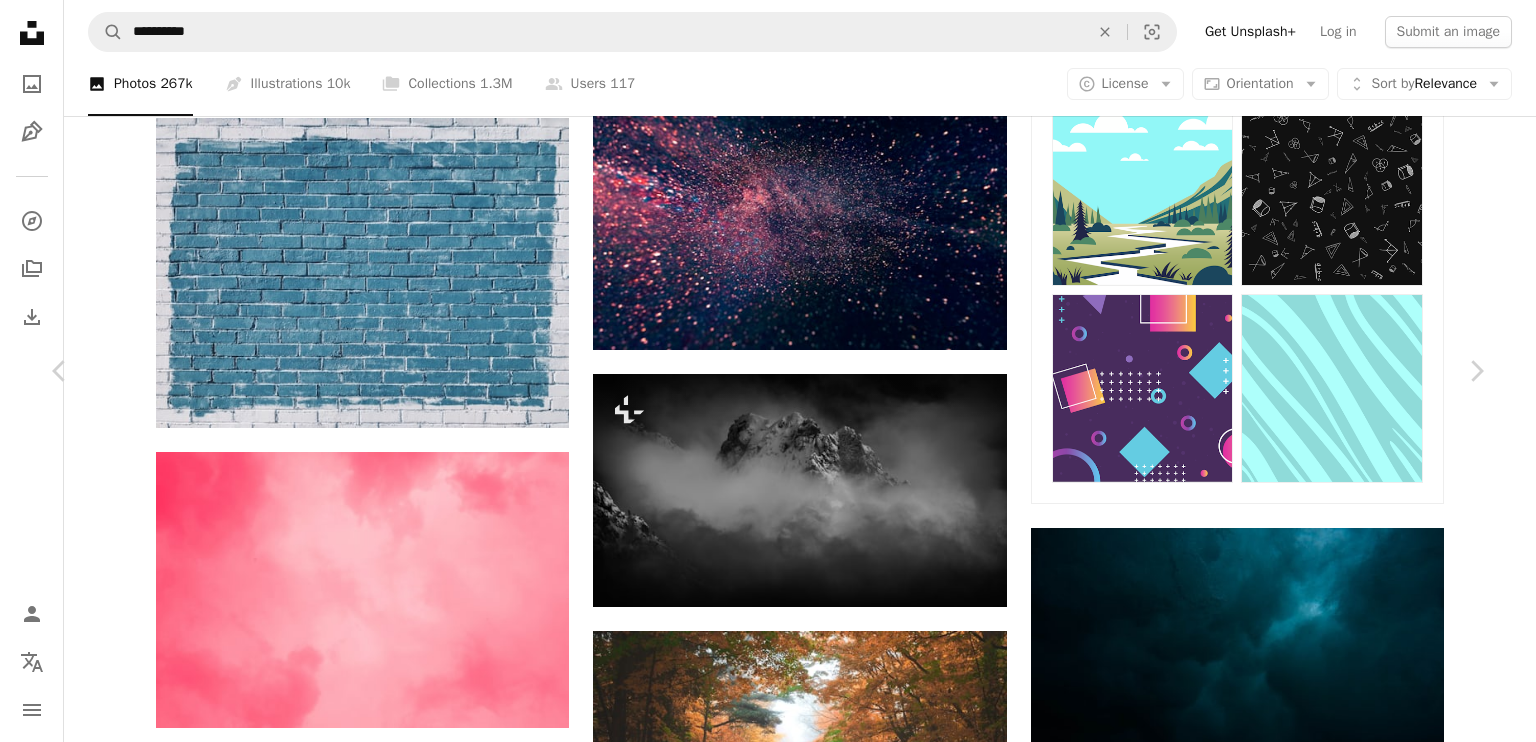 click on "An X shape Chevron left Chevron right [FIRST] [LAST] Available for hire A checkmark inside of a circle A heart A plus sign Edit image   Plus sign for Unsplash+ Download free Chevron down Zoom in Views 235,356,705 Downloads 1,760,287 Featured in Photos ,  Textures A forward-right arrow Share Info icon Info More Actions White and blue brick wall A map marker [CITY], [CITY], [STATE] Calendar outlined Published on  February 14, 2017 Camera Apple, iPhone 7 Plus Safety Free to use under the  Unsplash License wallpaper background texture art city blue art wallpaper pattern design white color minimal urban brick wall graffiti math simple design wallpaper colour simple wallpaper Free images Browse premium related images on iStock  |  Save 20% with code UNSPLASH20 View more on iStock  ↗ Related images A heart A plus sign [FIRST] [LAST] Arrow pointing down Plus sign for Unsplash+ A heart A plus sign [FIRST] [LAST] For  Unsplash+ A lock   Purchase Plus sign for Unsplash+ A heart A plus sign [FIRST] [LAST] For" at bounding box center (768, 4906) 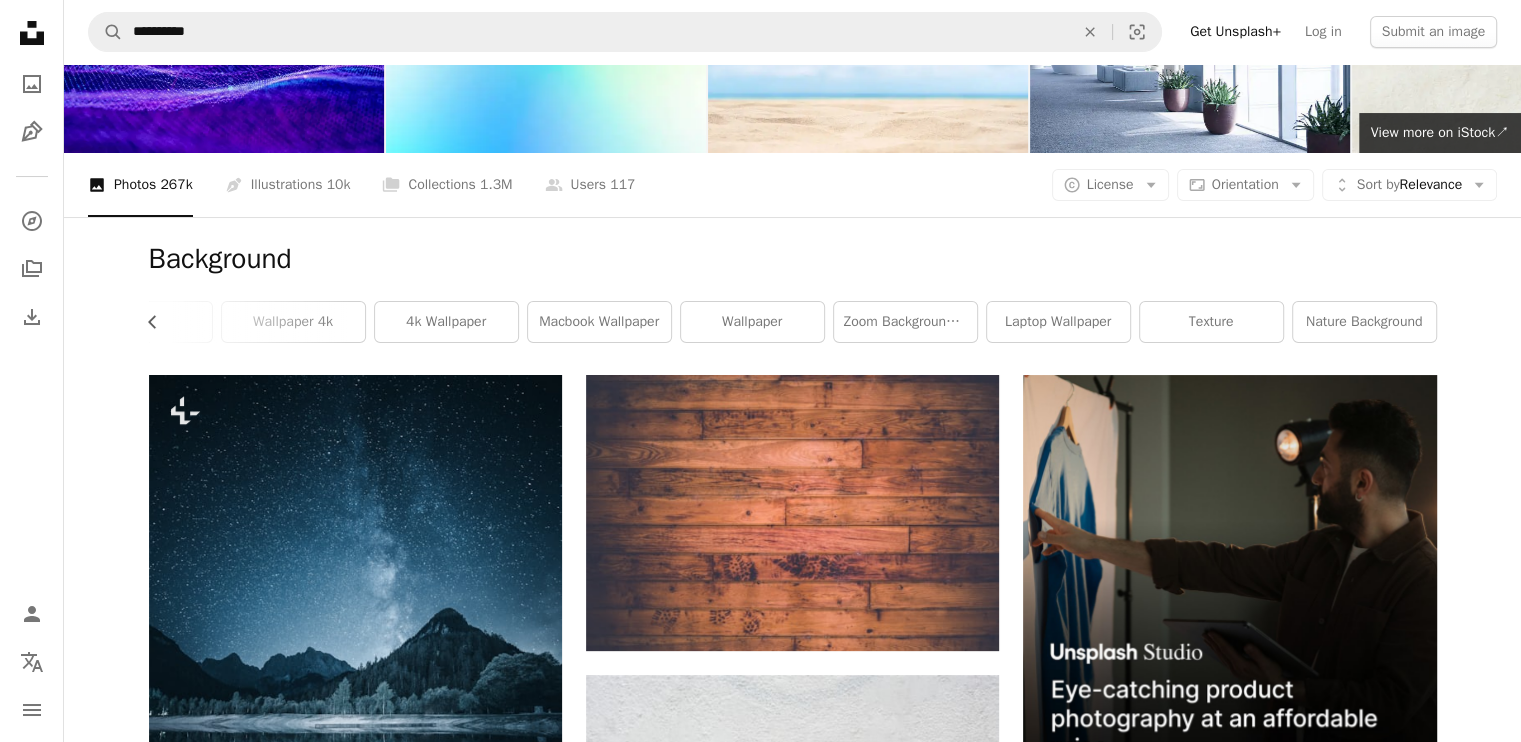 scroll, scrollTop: 0, scrollLeft: 0, axis: both 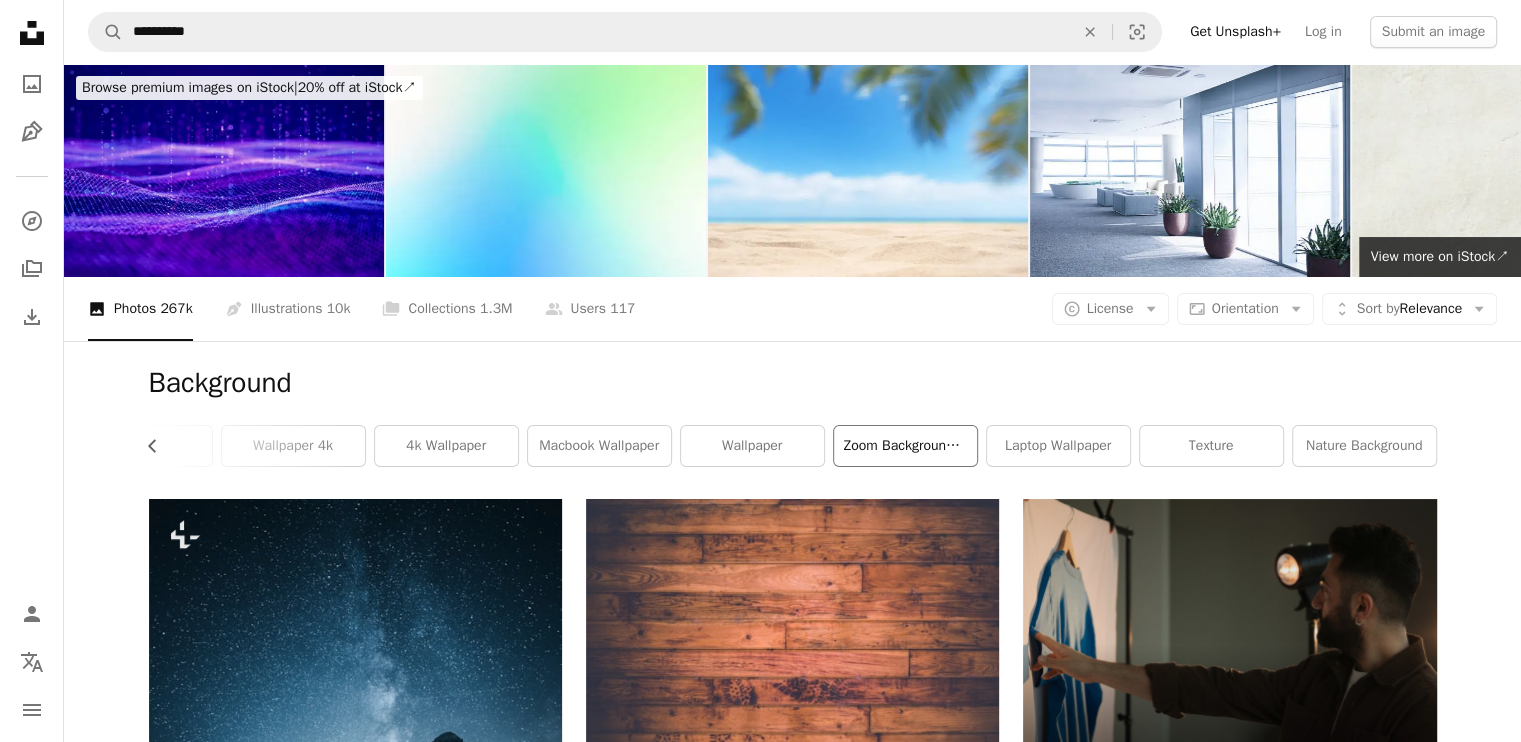 click on "zoom background office" at bounding box center [905, 446] 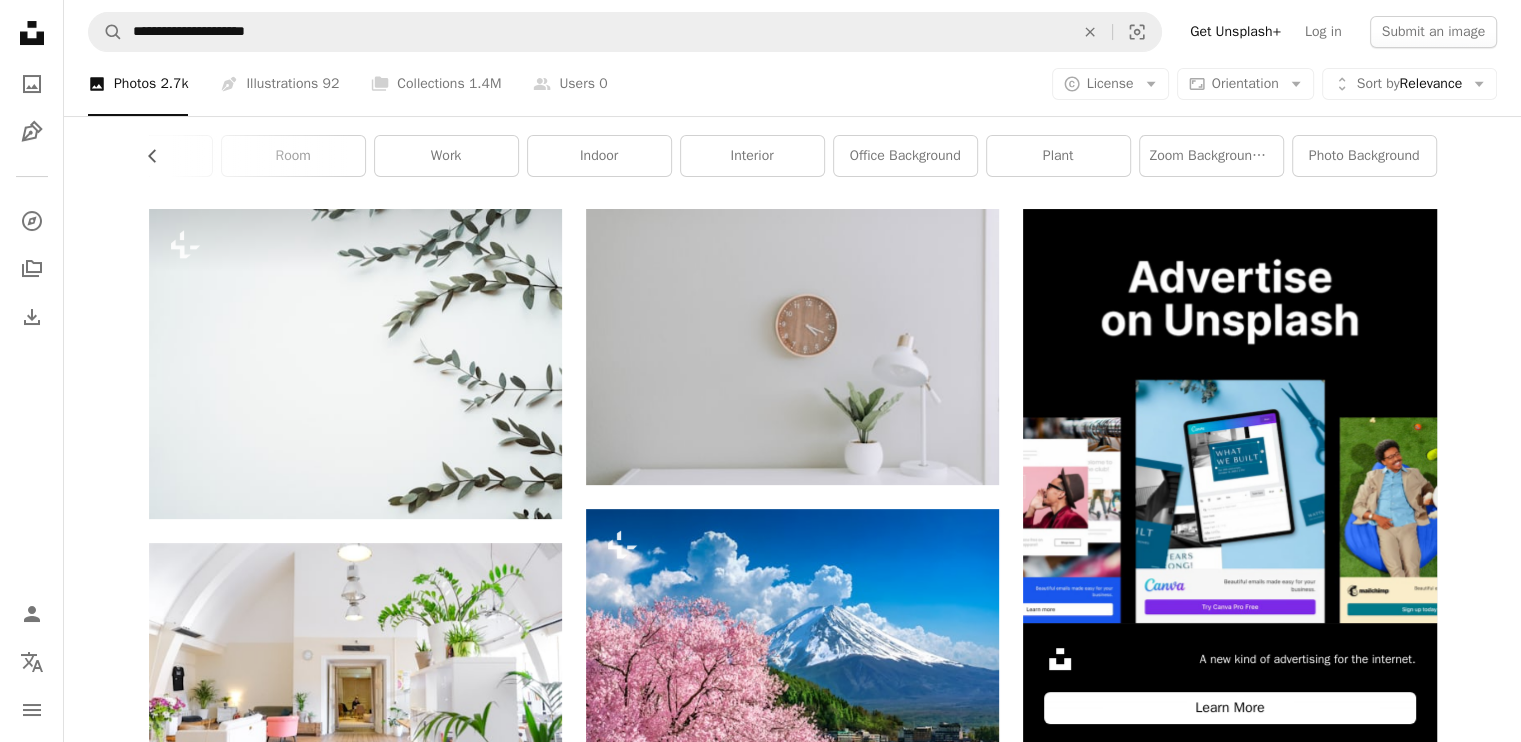 scroll, scrollTop: 0, scrollLeft: 0, axis: both 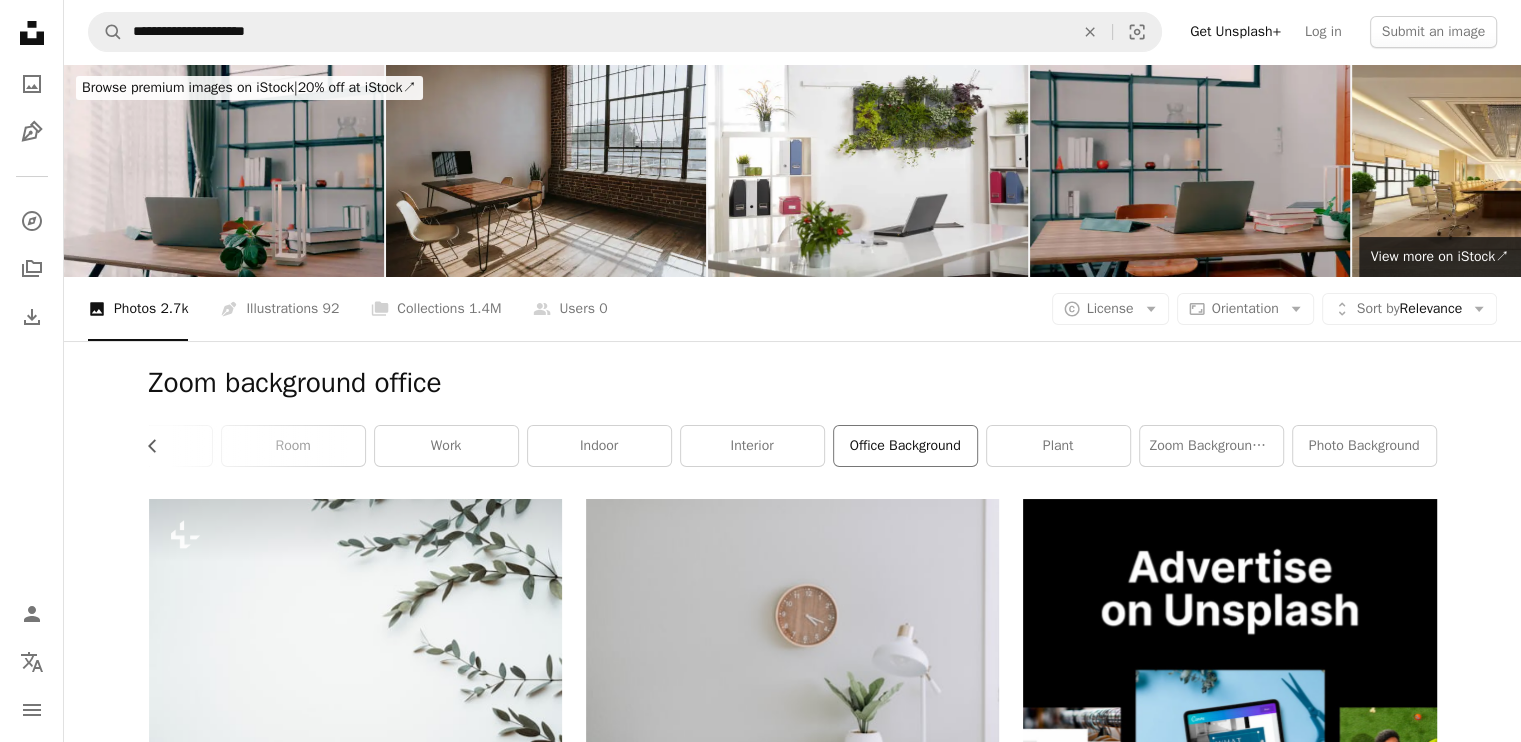 click on "office background" at bounding box center [905, 446] 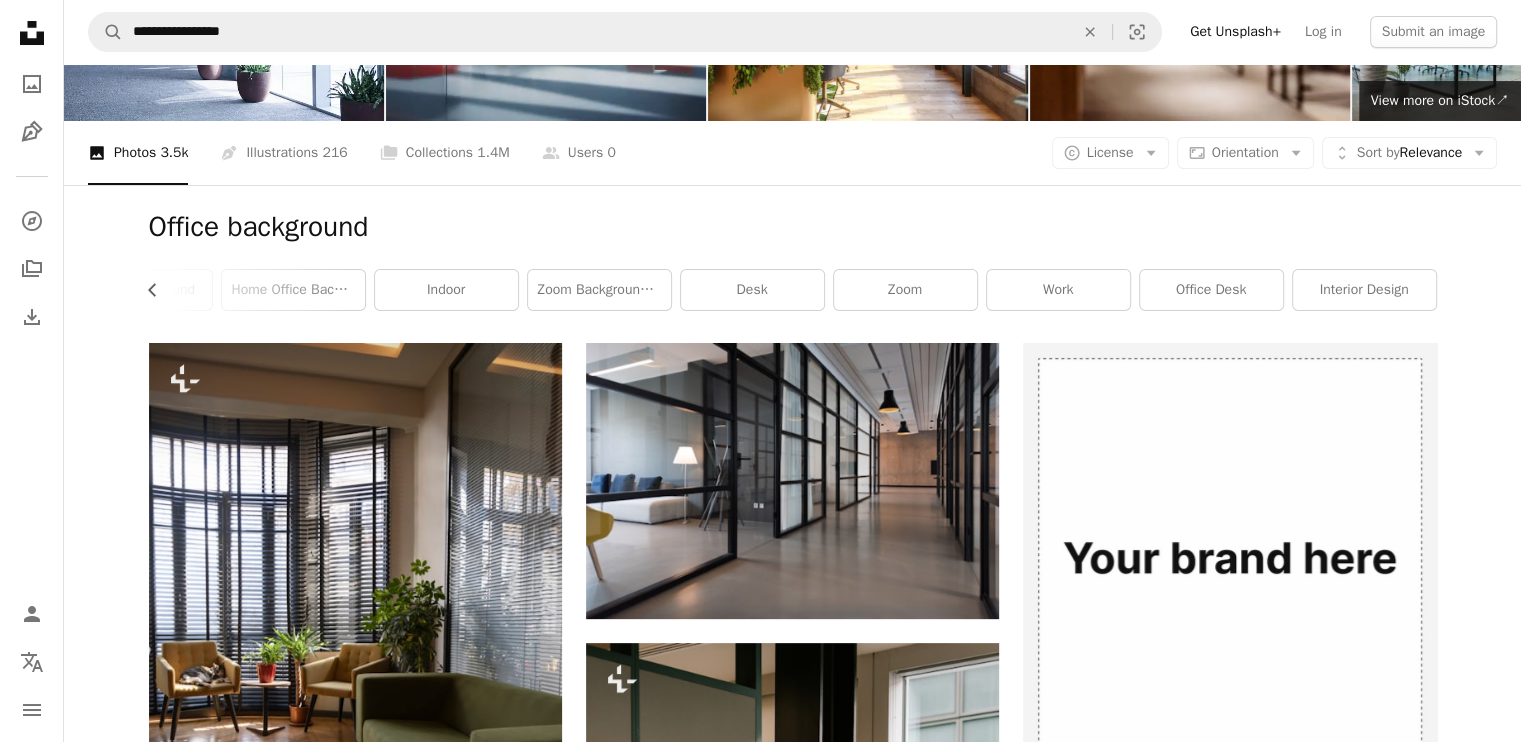 scroll, scrollTop: 0, scrollLeft: 0, axis: both 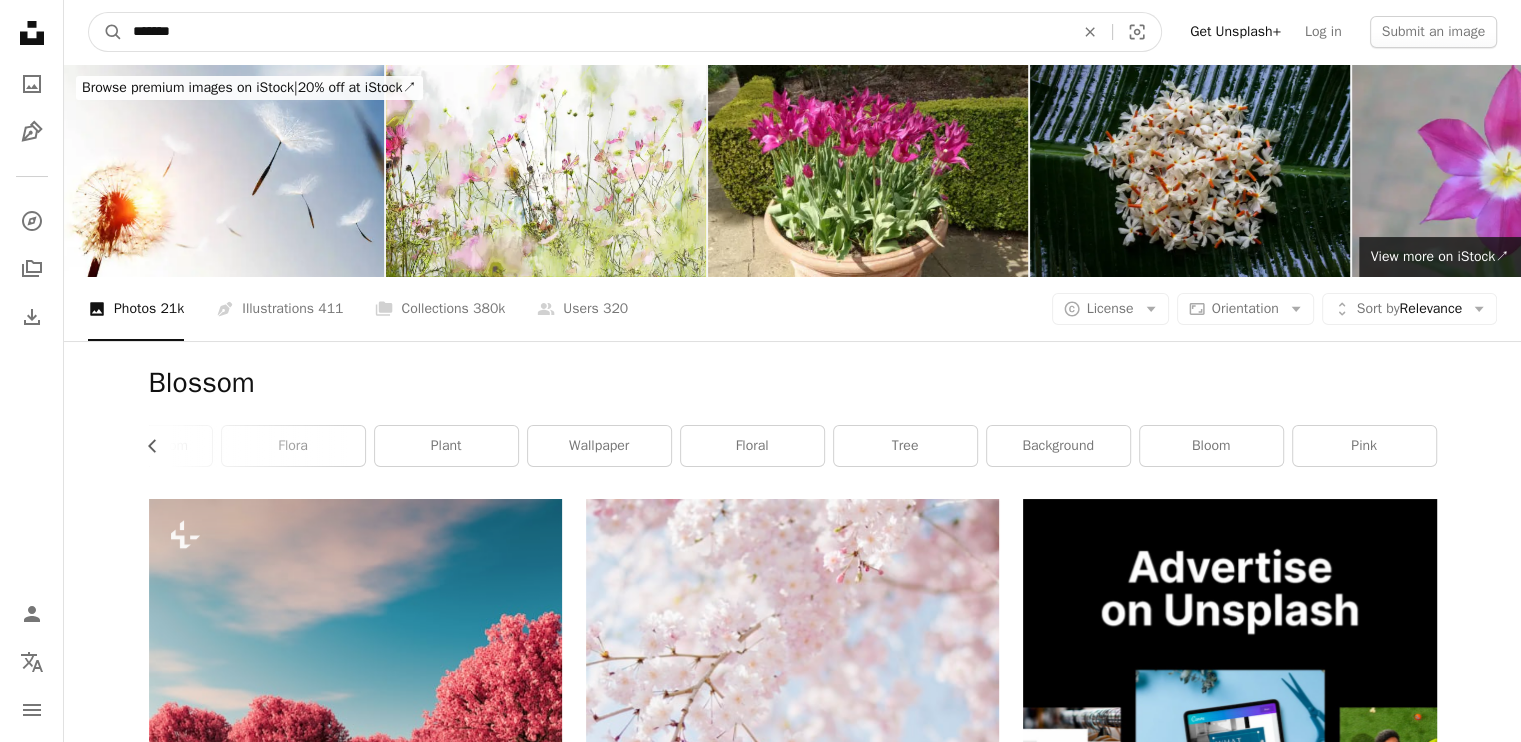 click on "*******" at bounding box center (595, 32) 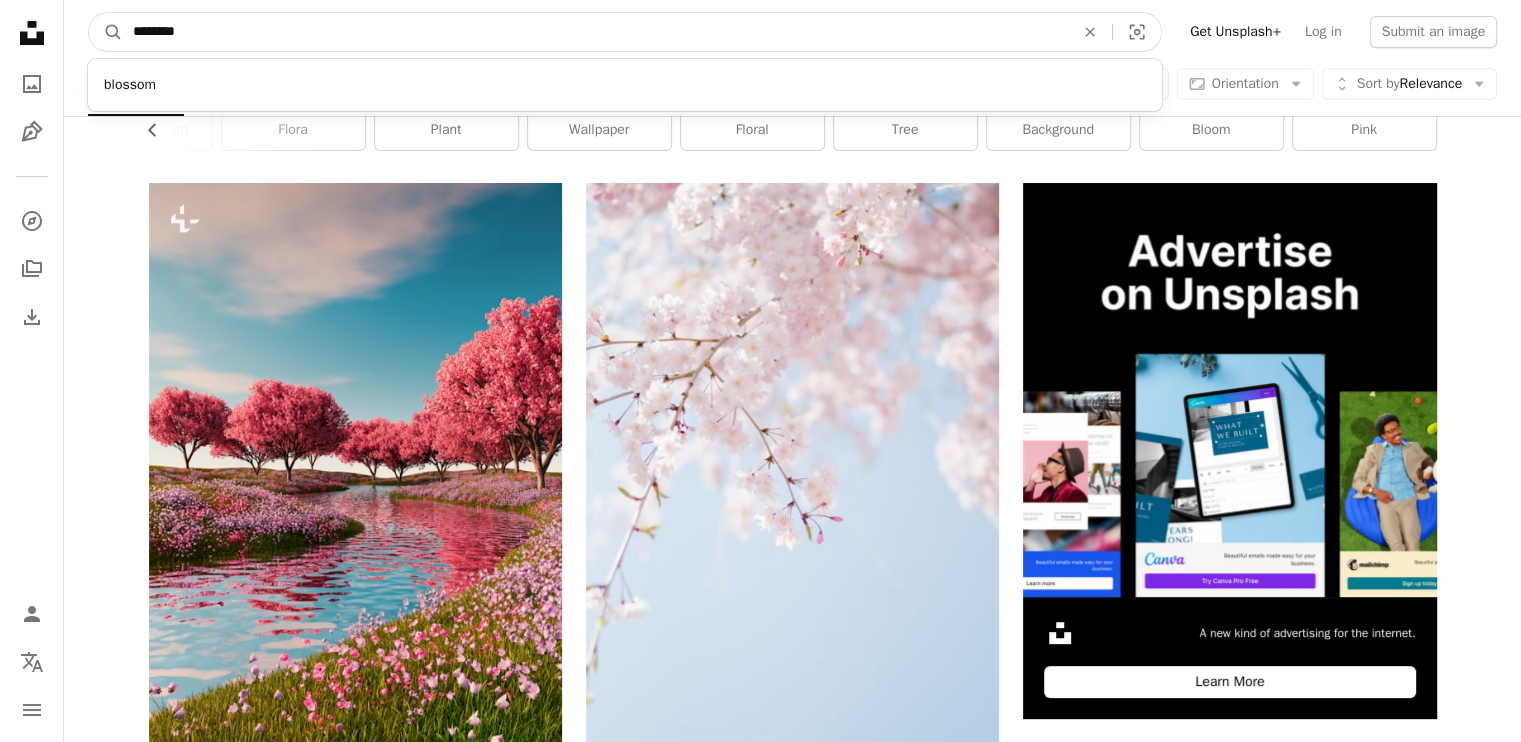 scroll, scrollTop: 0, scrollLeft: 0, axis: both 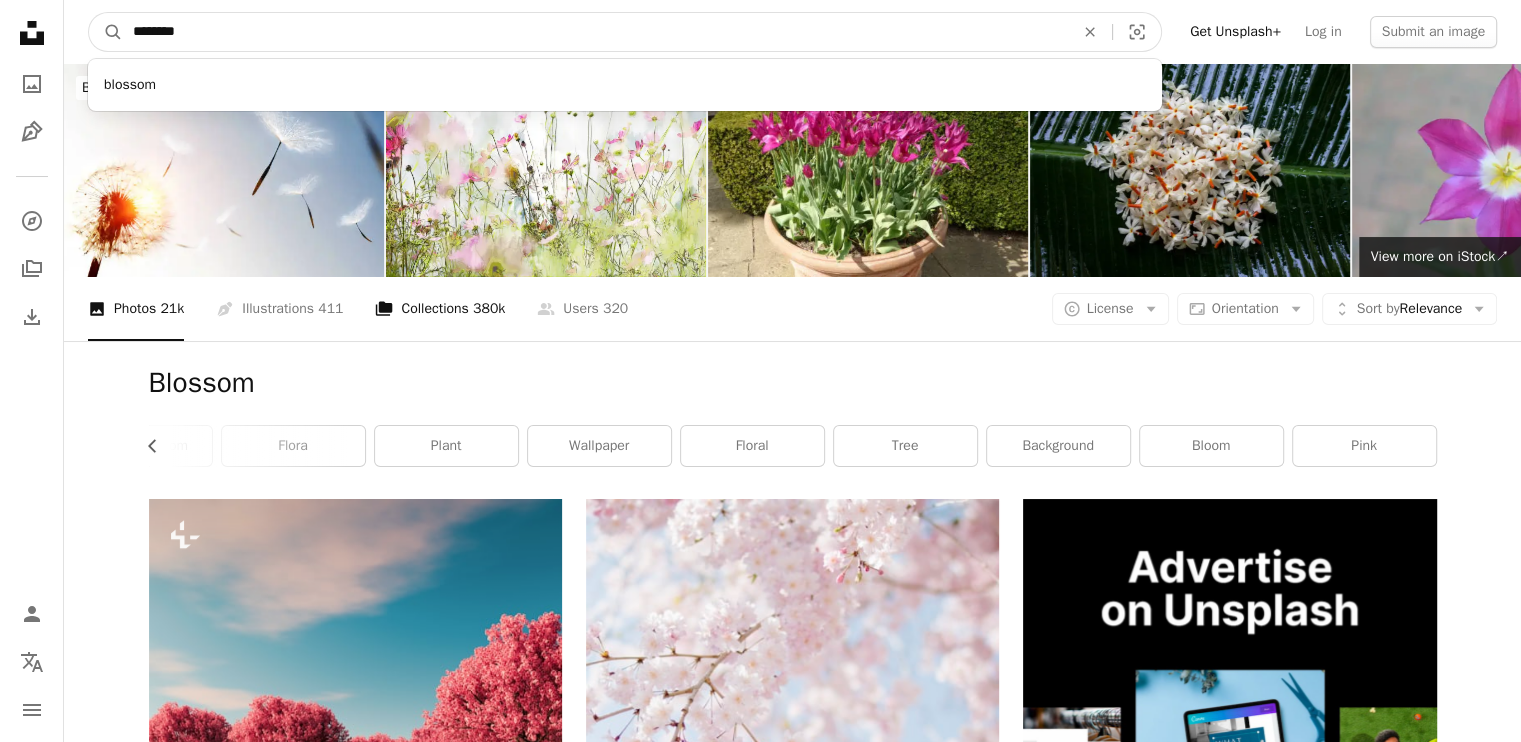 type on "*******" 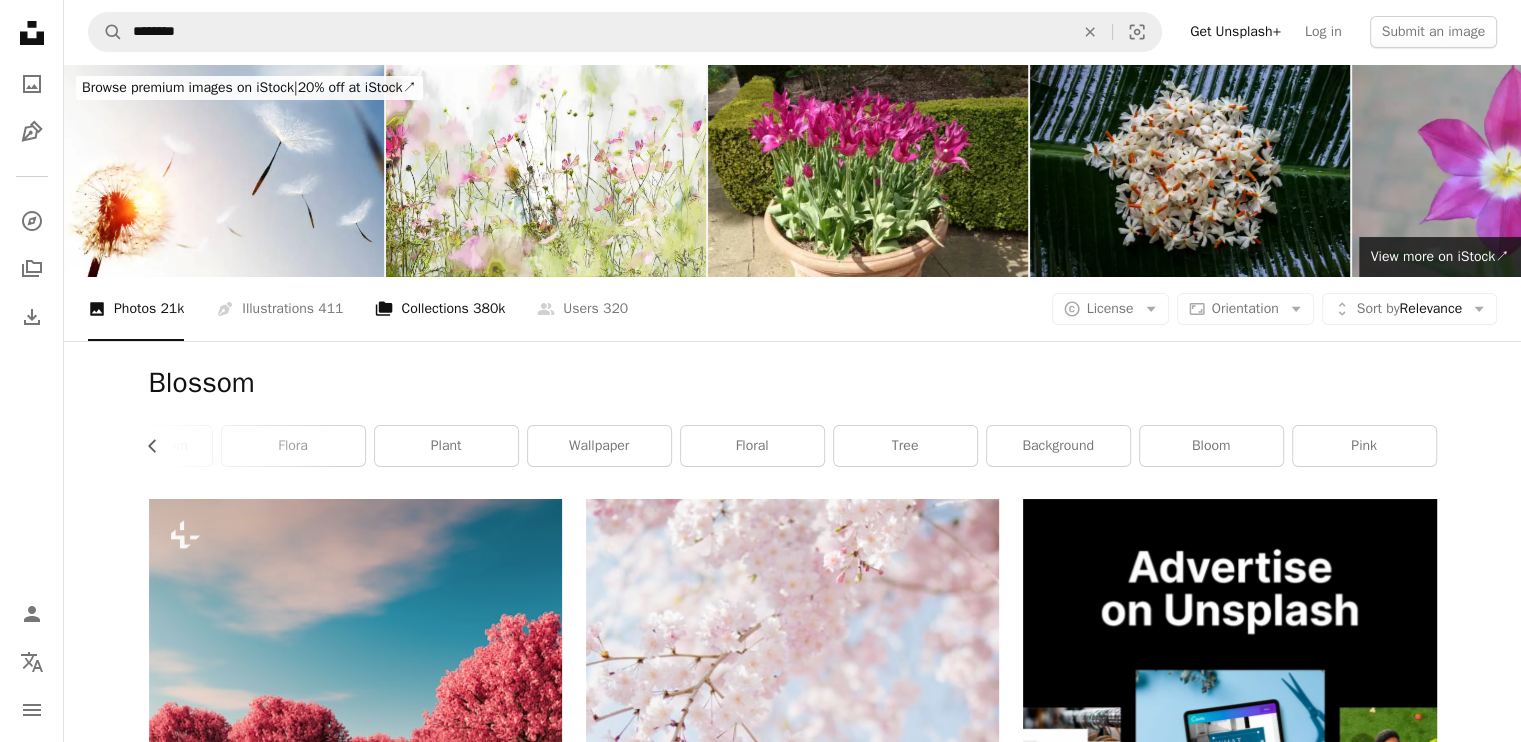 click on "380k" at bounding box center (489, 309) 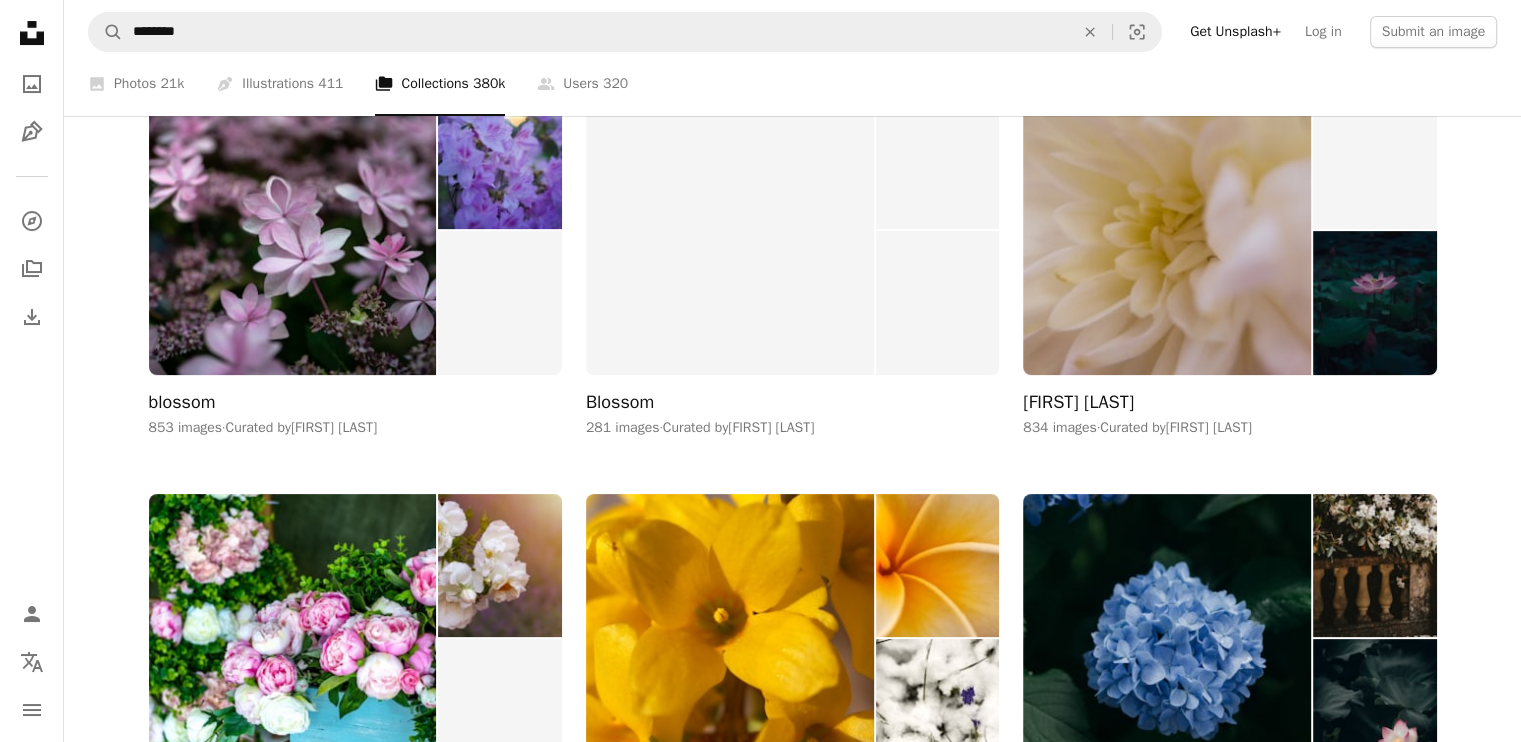 scroll, scrollTop: 0, scrollLeft: 0, axis: both 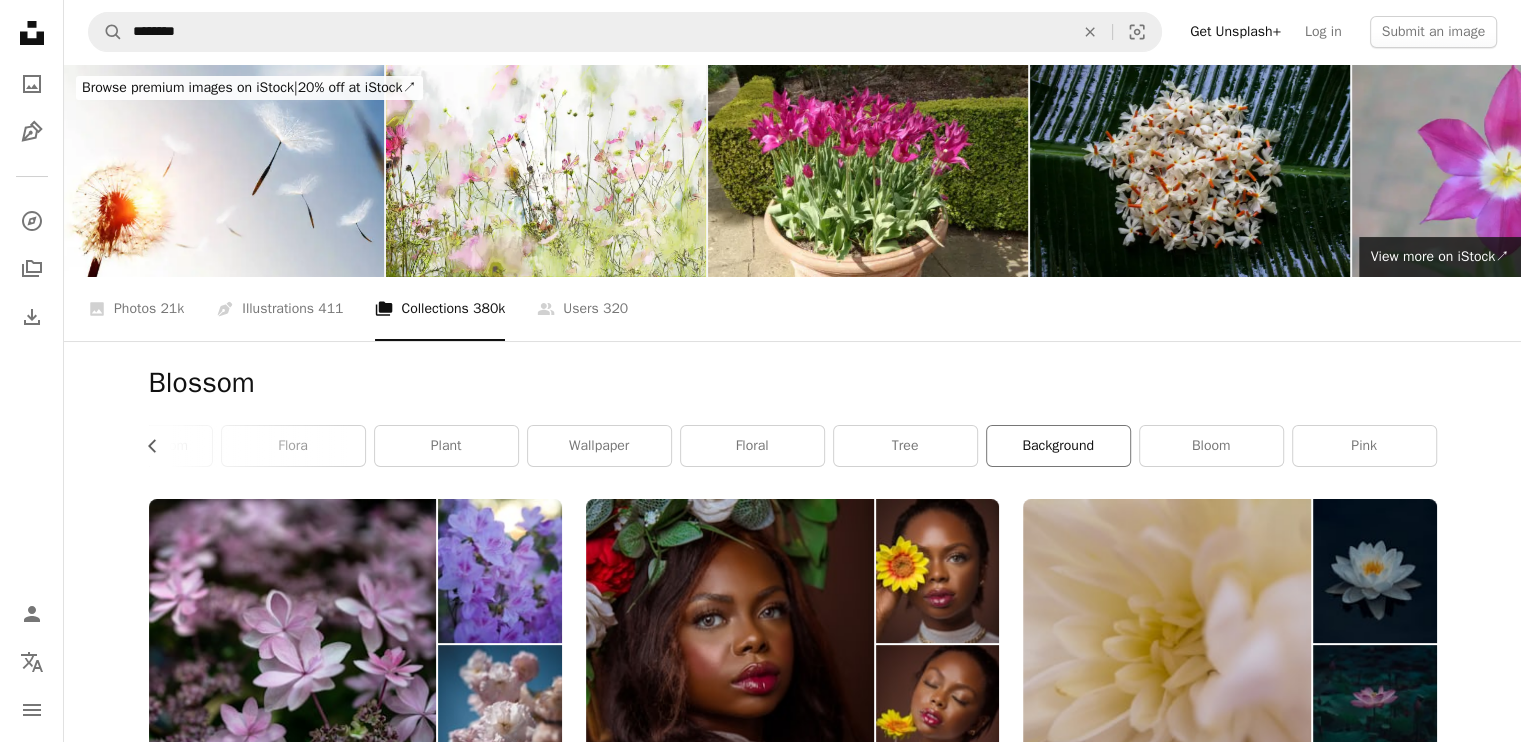 click on "background" at bounding box center [1058, 446] 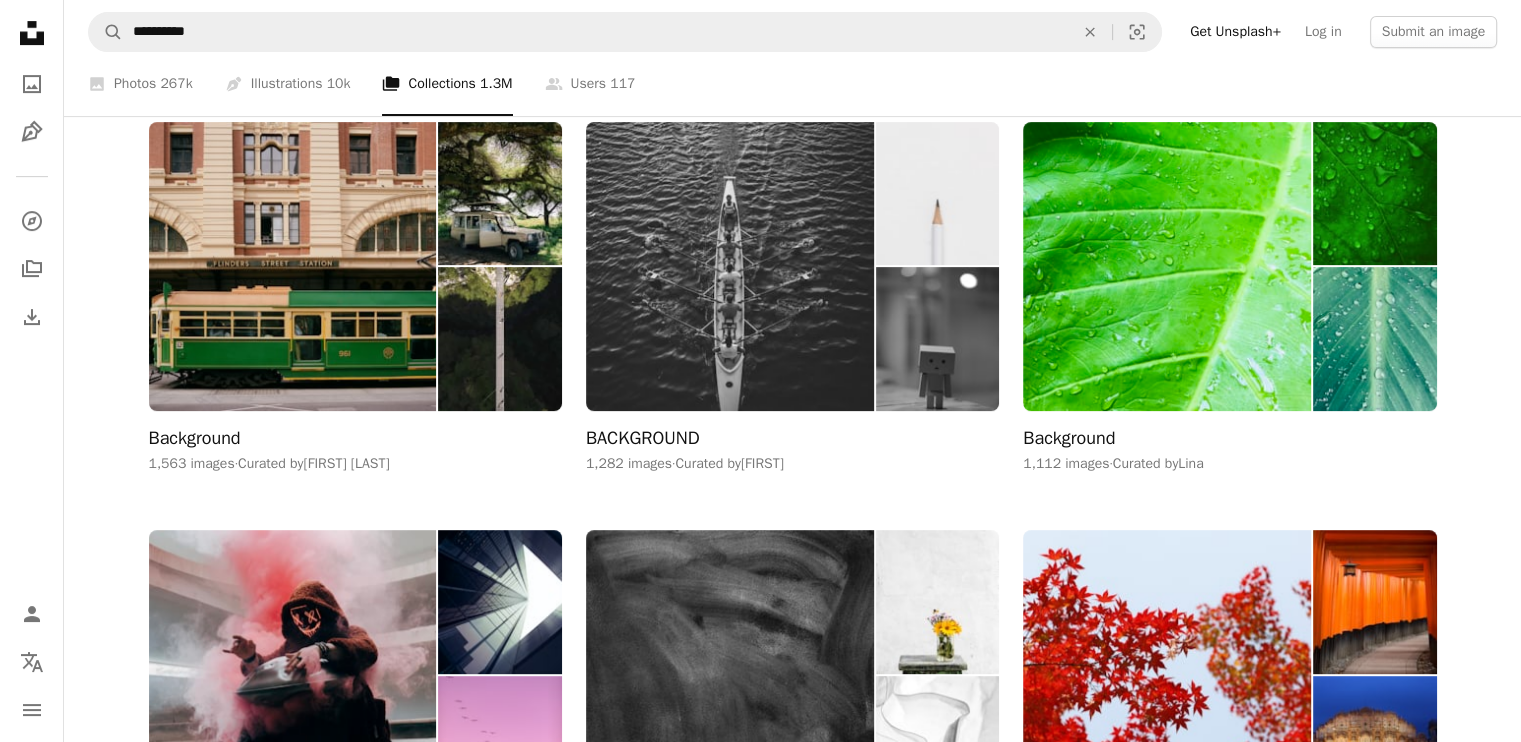 scroll, scrollTop: 0, scrollLeft: 0, axis: both 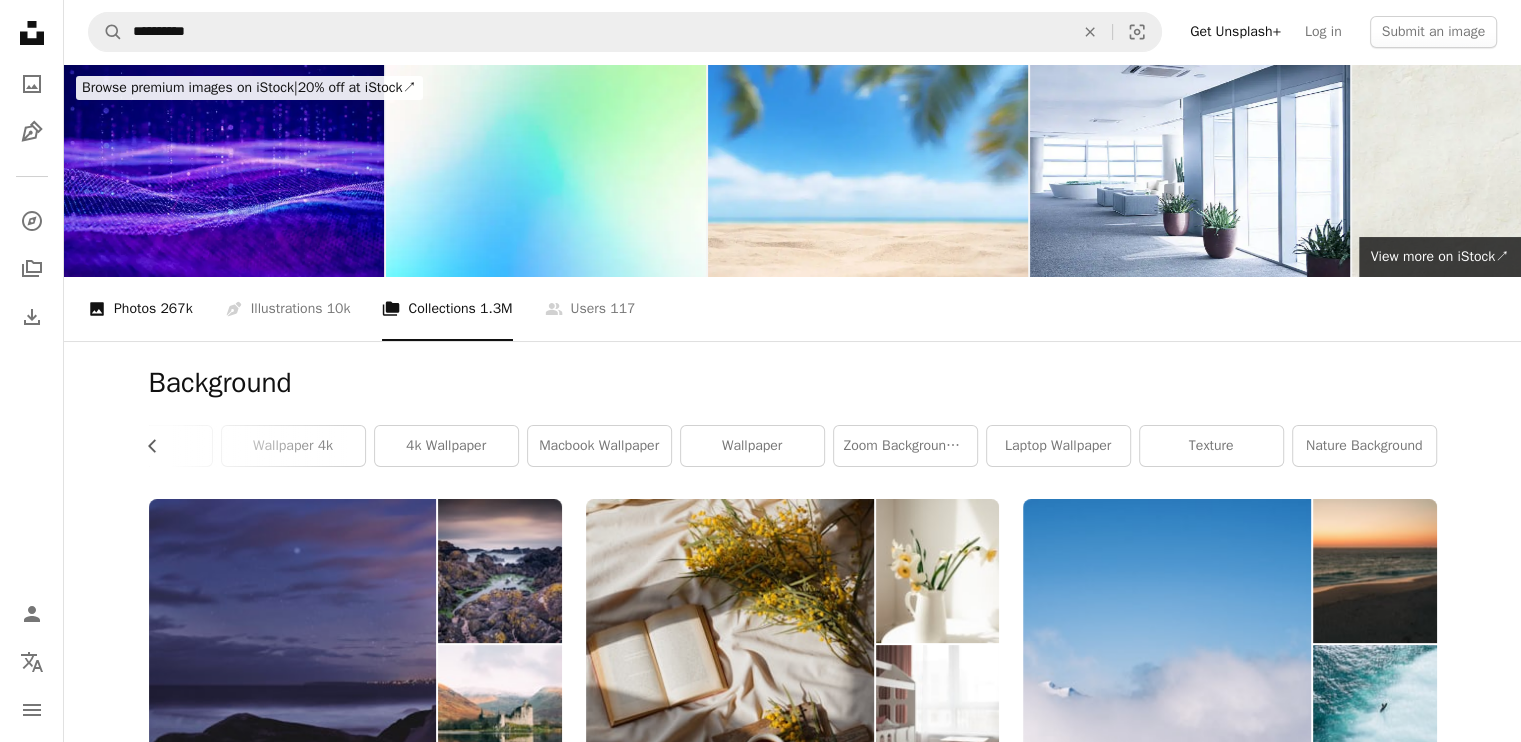 click on "A photo Photos   267k" at bounding box center [140, 309] 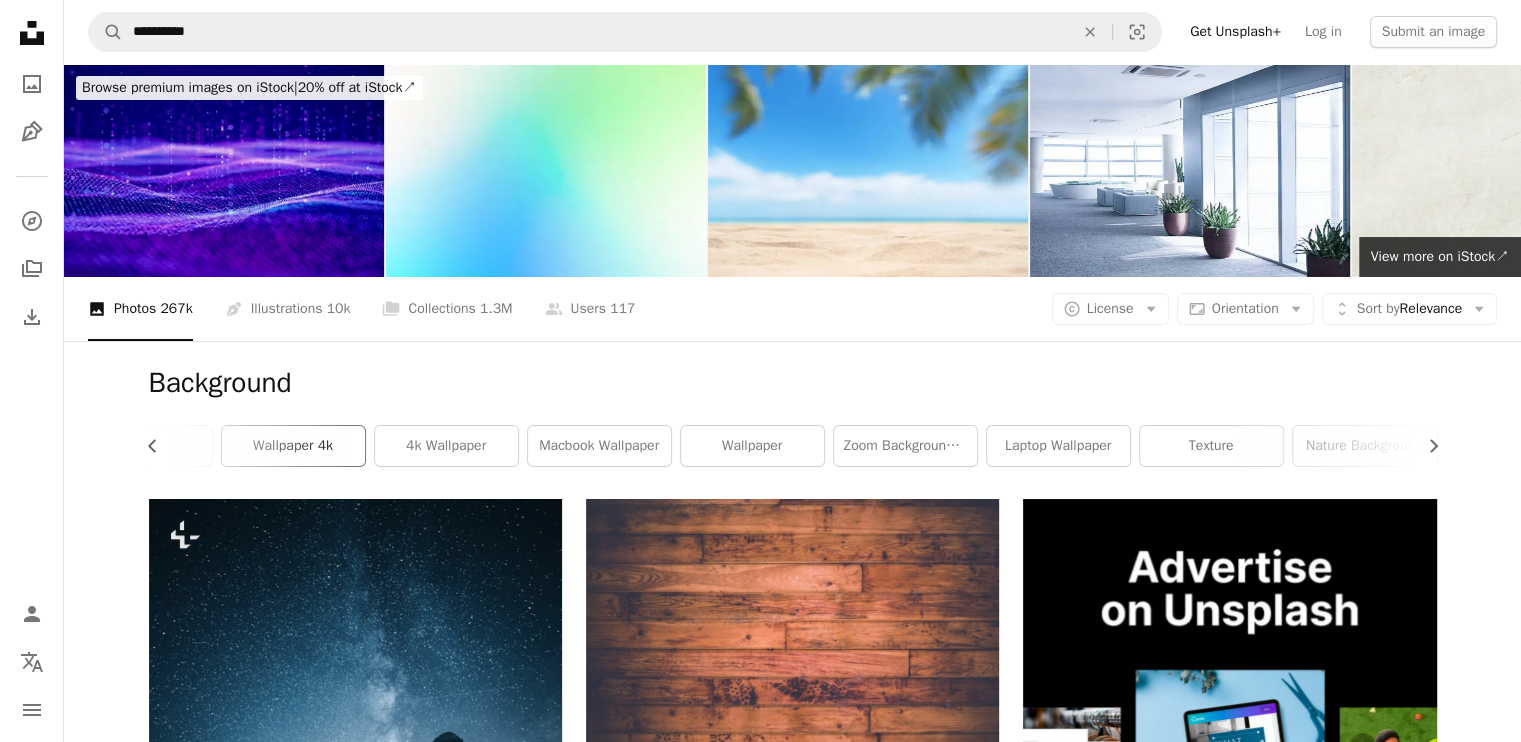 scroll, scrollTop: 0, scrollLeft: 0, axis: both 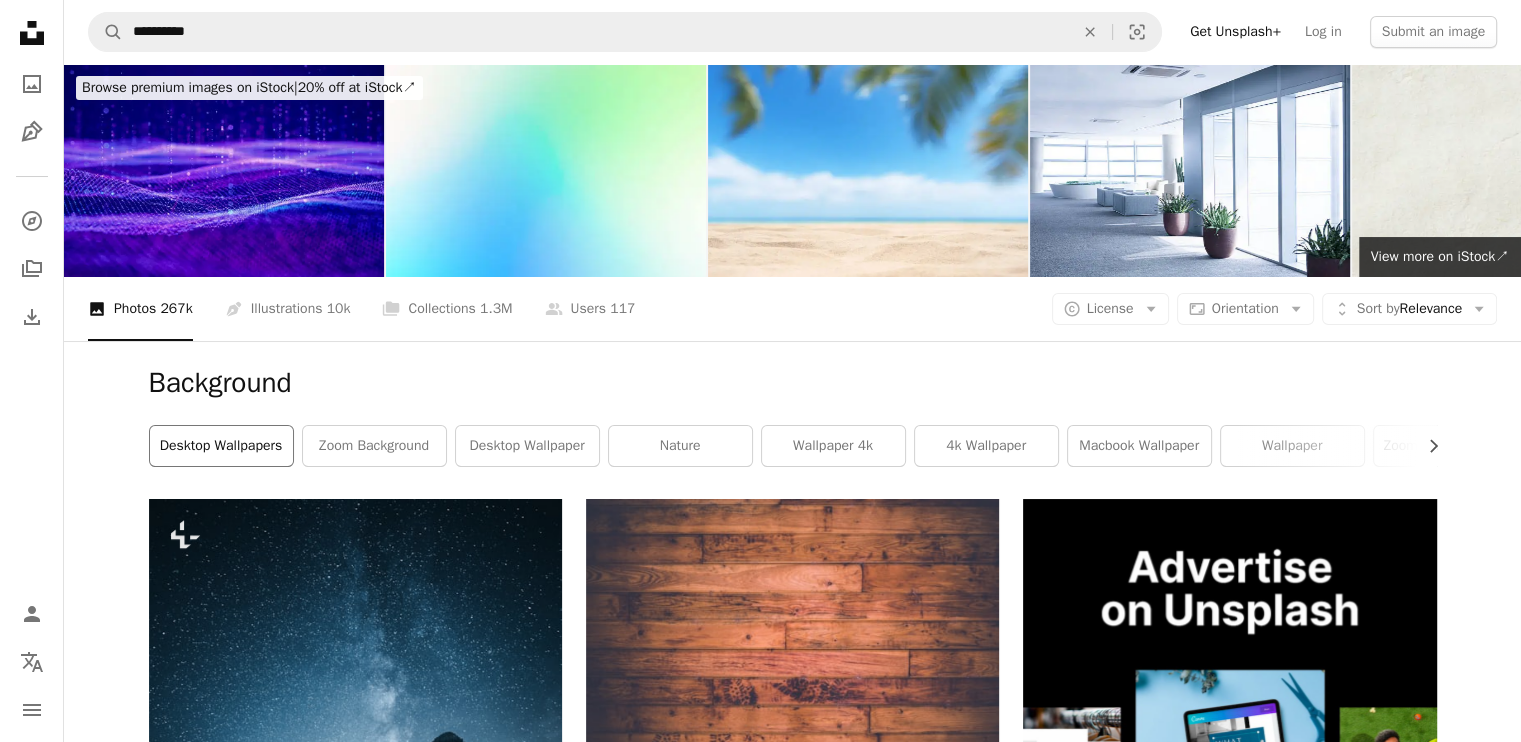 click on "desktop wallpapers" at bounding box center (221, 446) 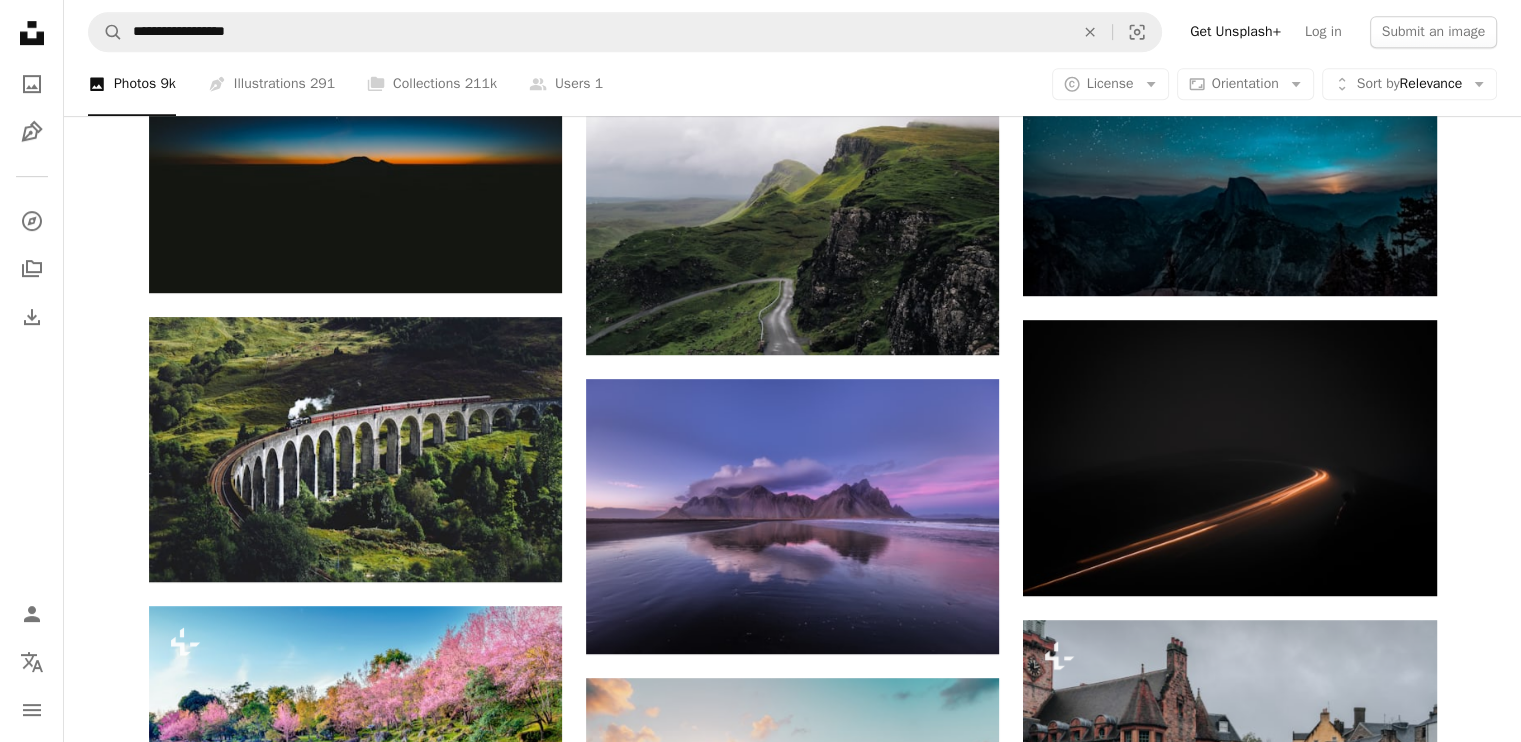 scroll, scrollTop: 1040, scrollLeft: 0, axis: vertical 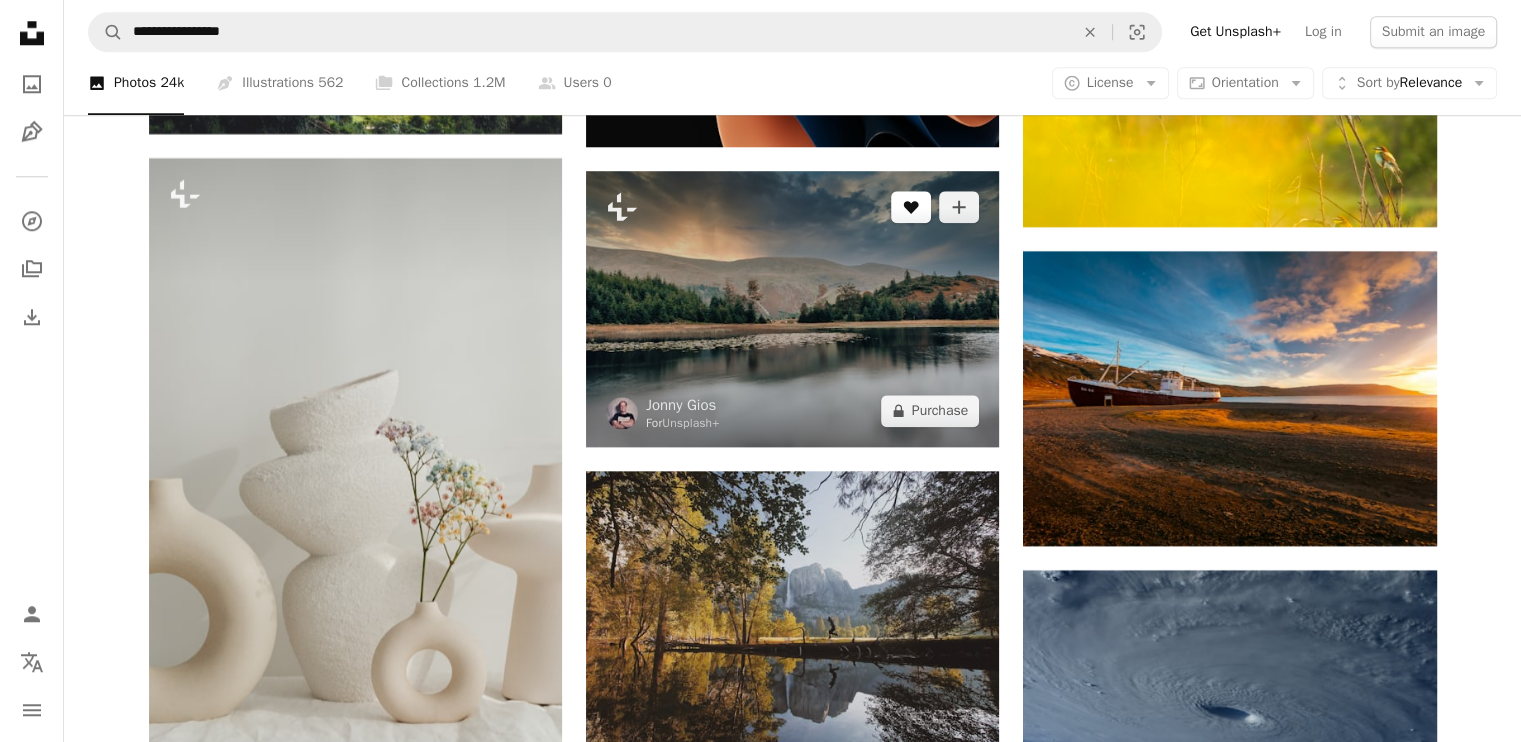 click 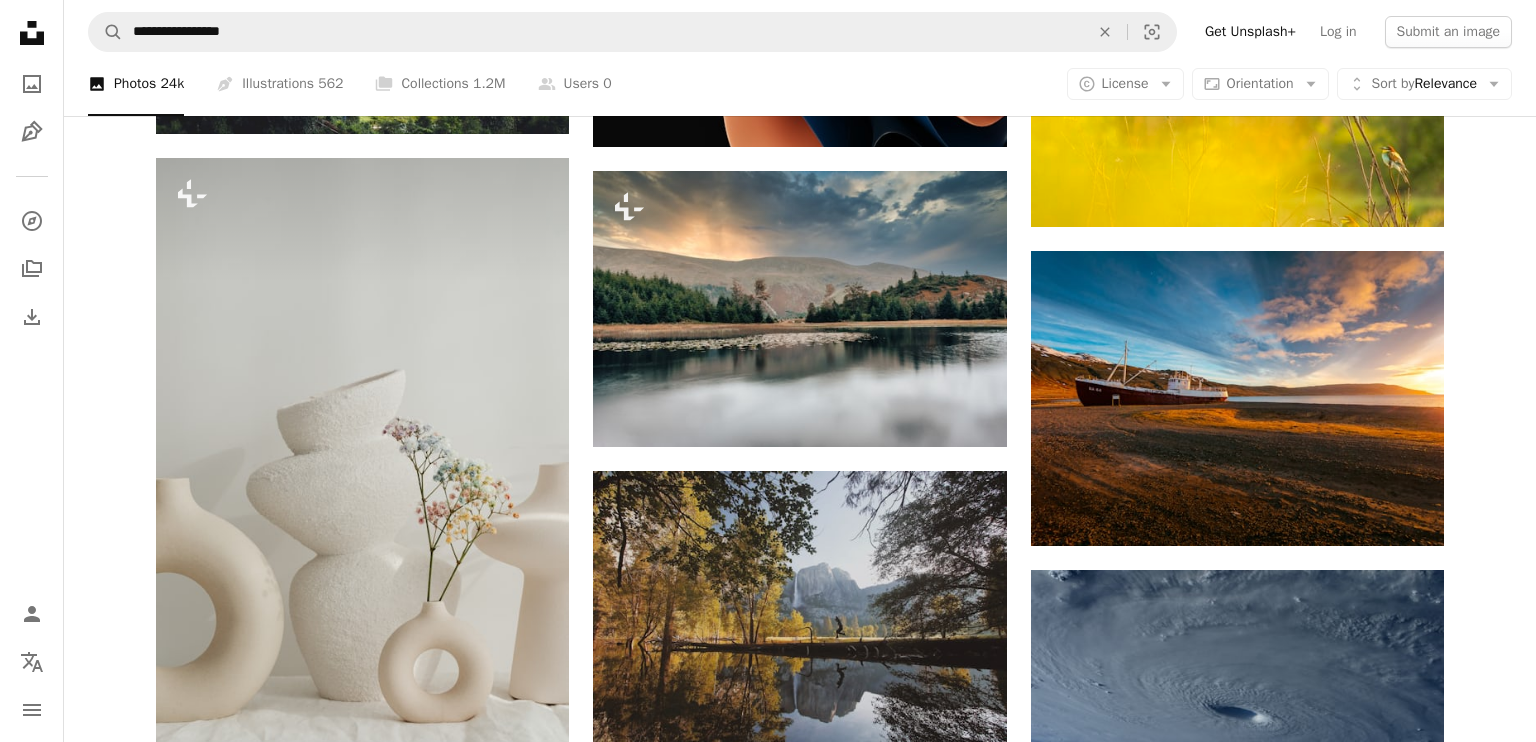 click on "An X shape Join Unsplash Already have an account?  Login First name Last name Email Username  (only letters, numbers and underscores) Password  (min. 8 char) Join By joining, you agree to the  Terms  and  Privacy Policy ." at bounding box center (768, 4324) 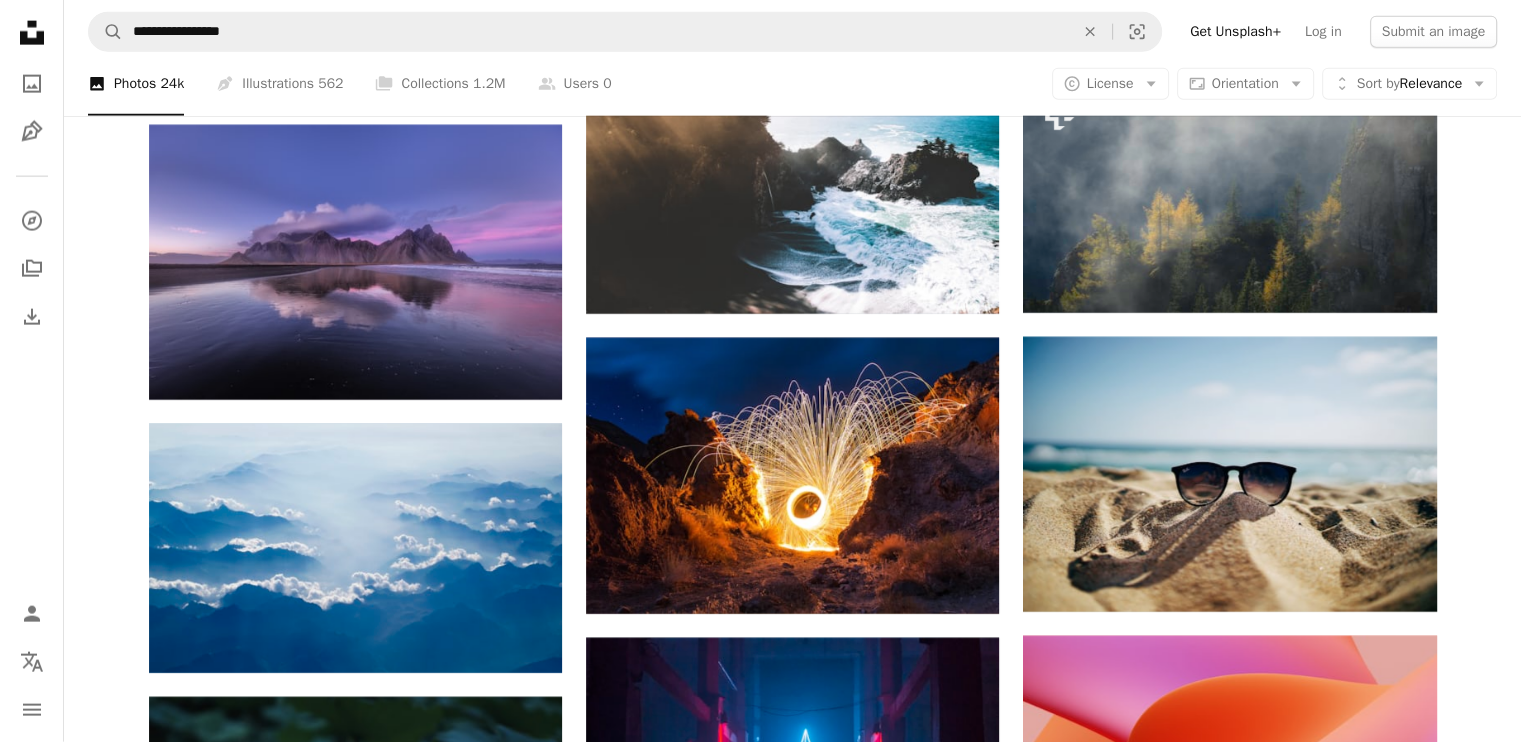 scroll, scrollTop: 12420, scrollLeft: 0, axis: vertical 